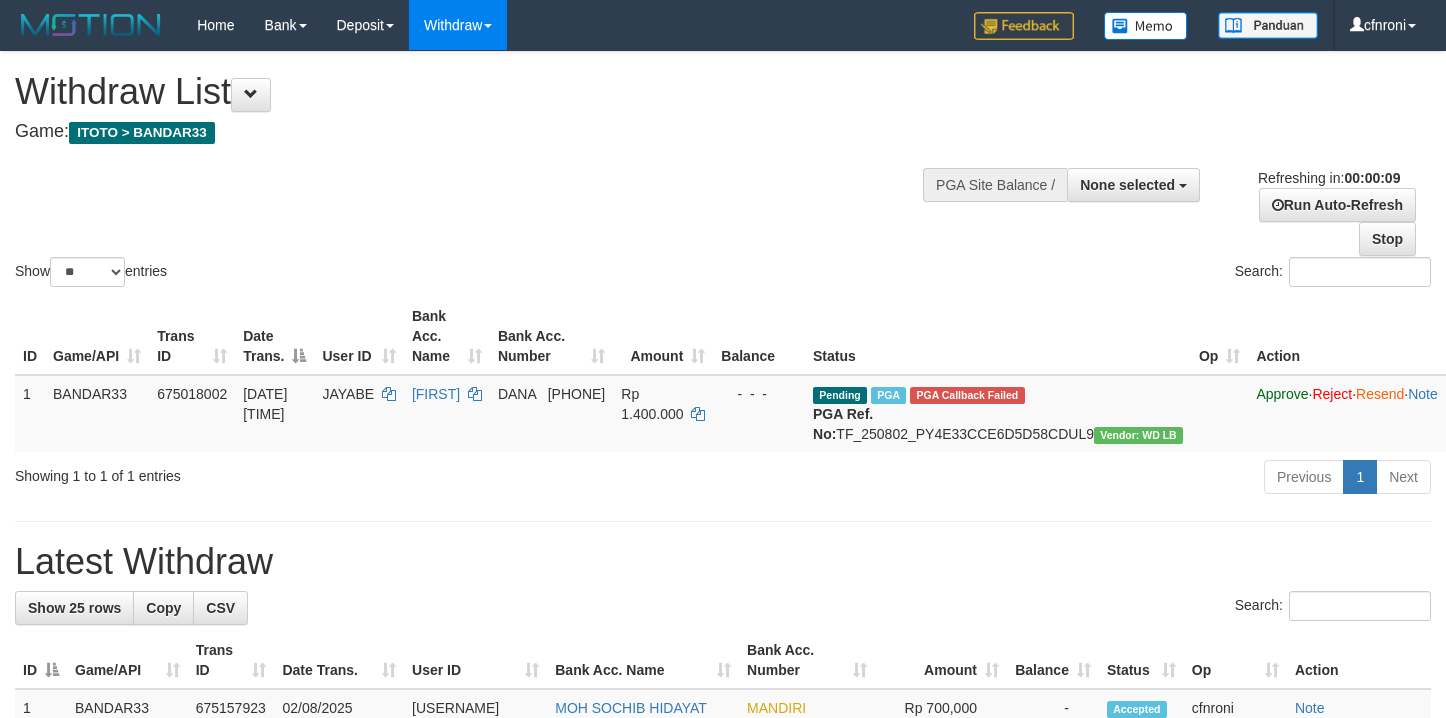 select 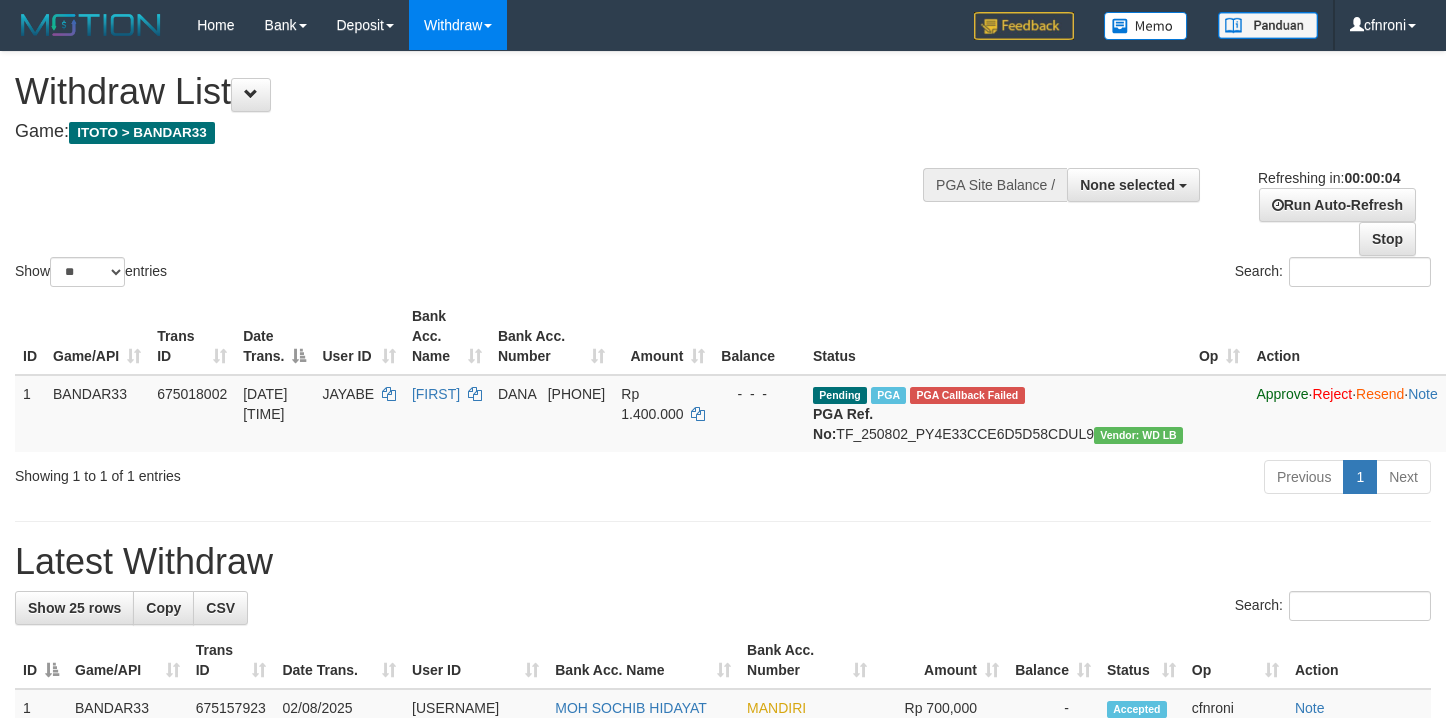 scroll, scrollTop: 0, scrollLeft: 0, axis: both 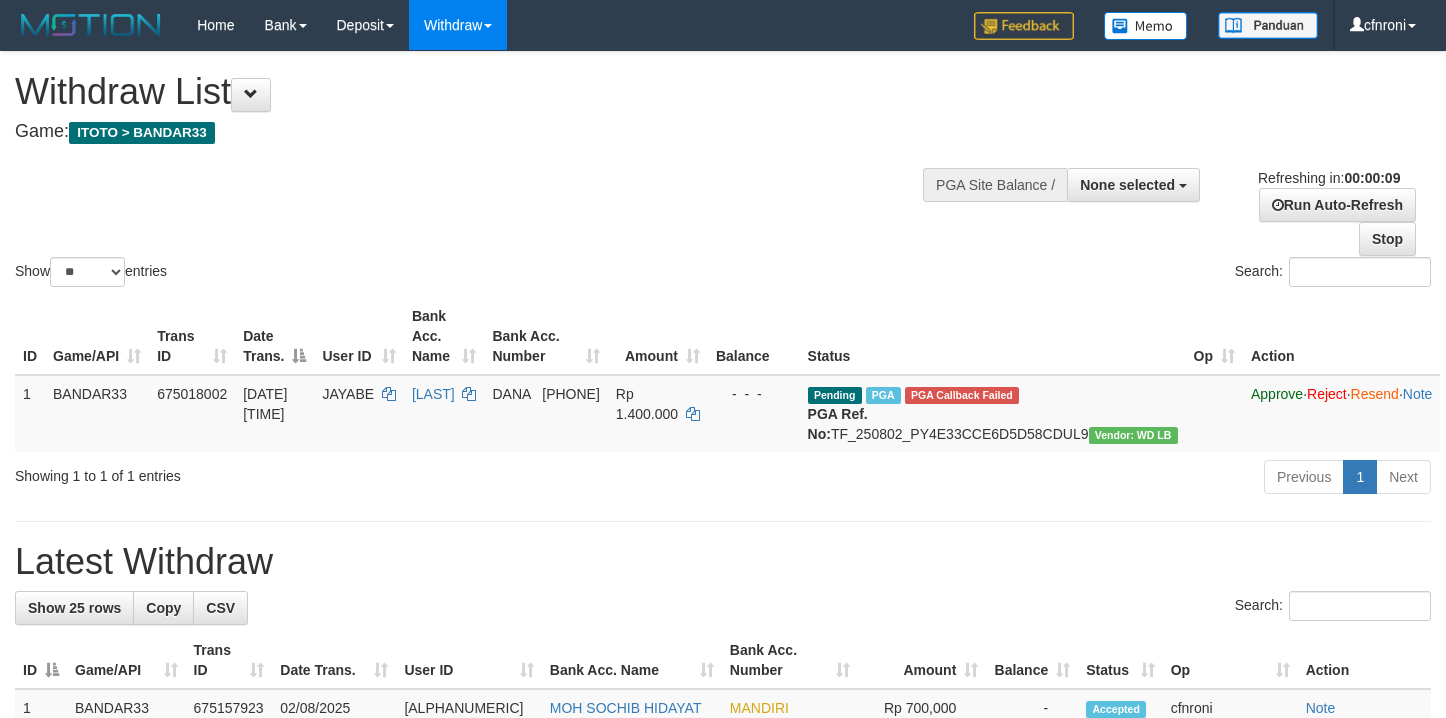 select 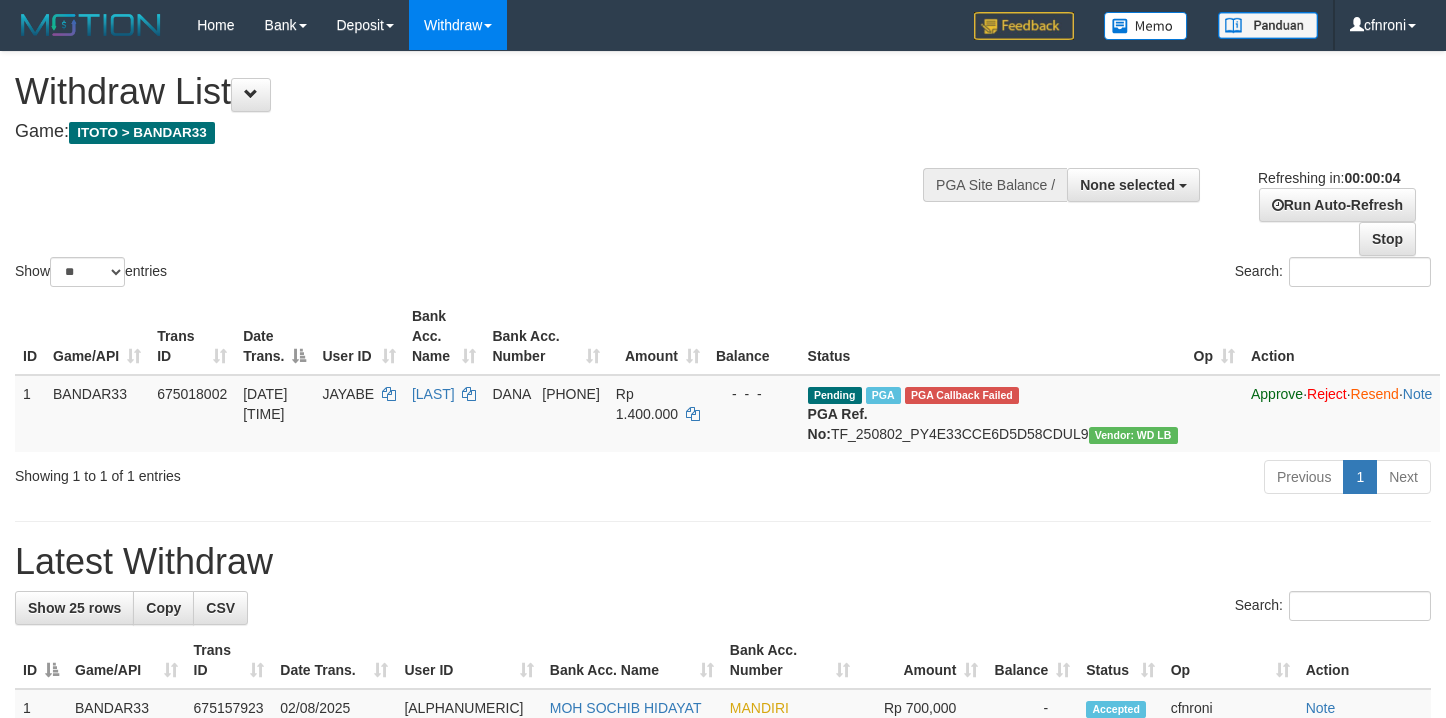 scroll, scrollTop: 0, scrollLeft: 0, axis: both 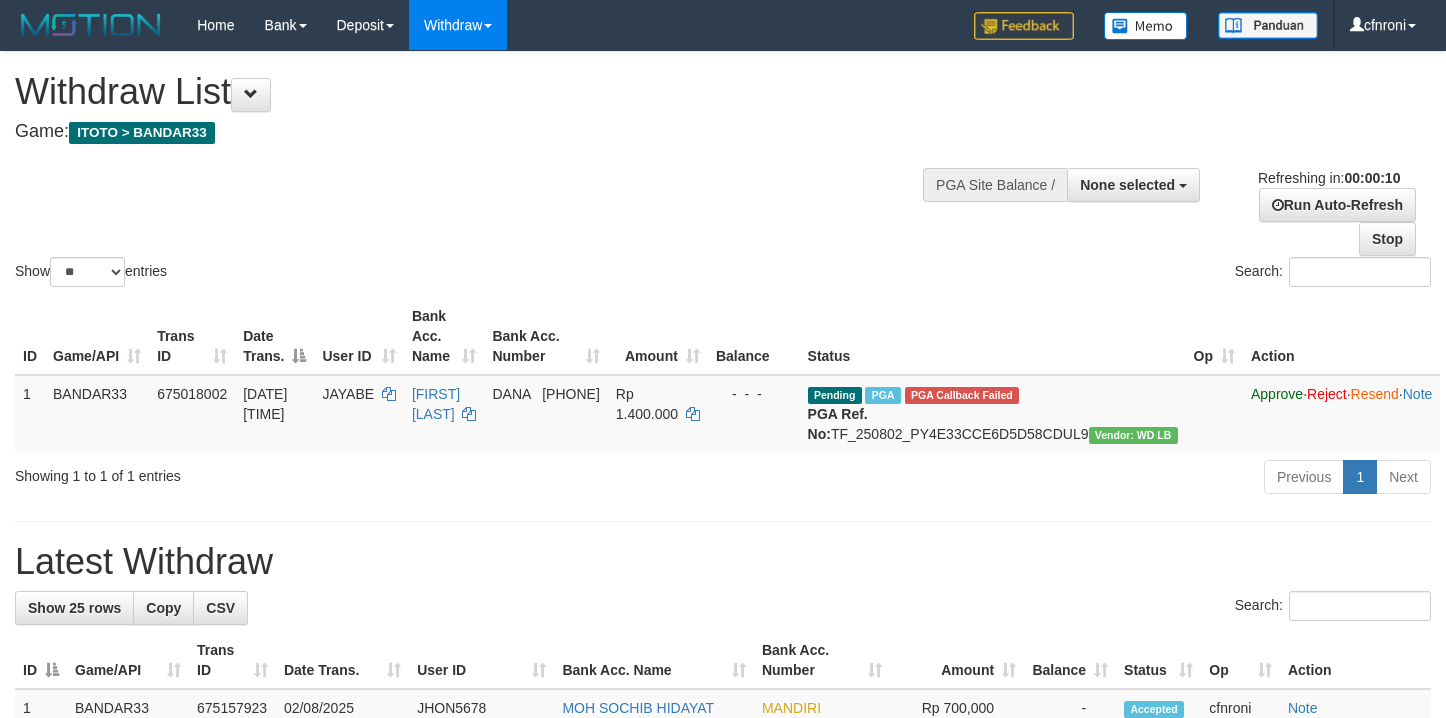 select 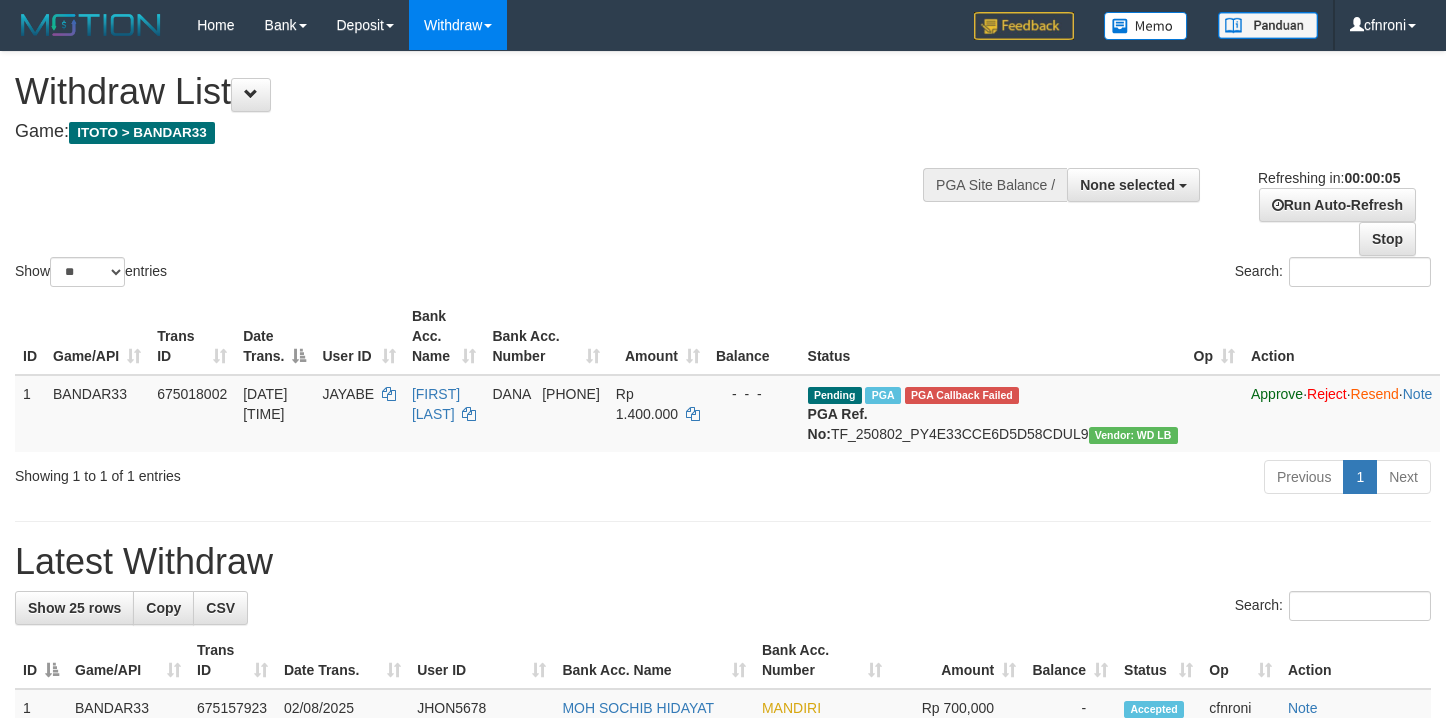 scroll, scrollTop: 0, scrollLeft: 0, axis: both 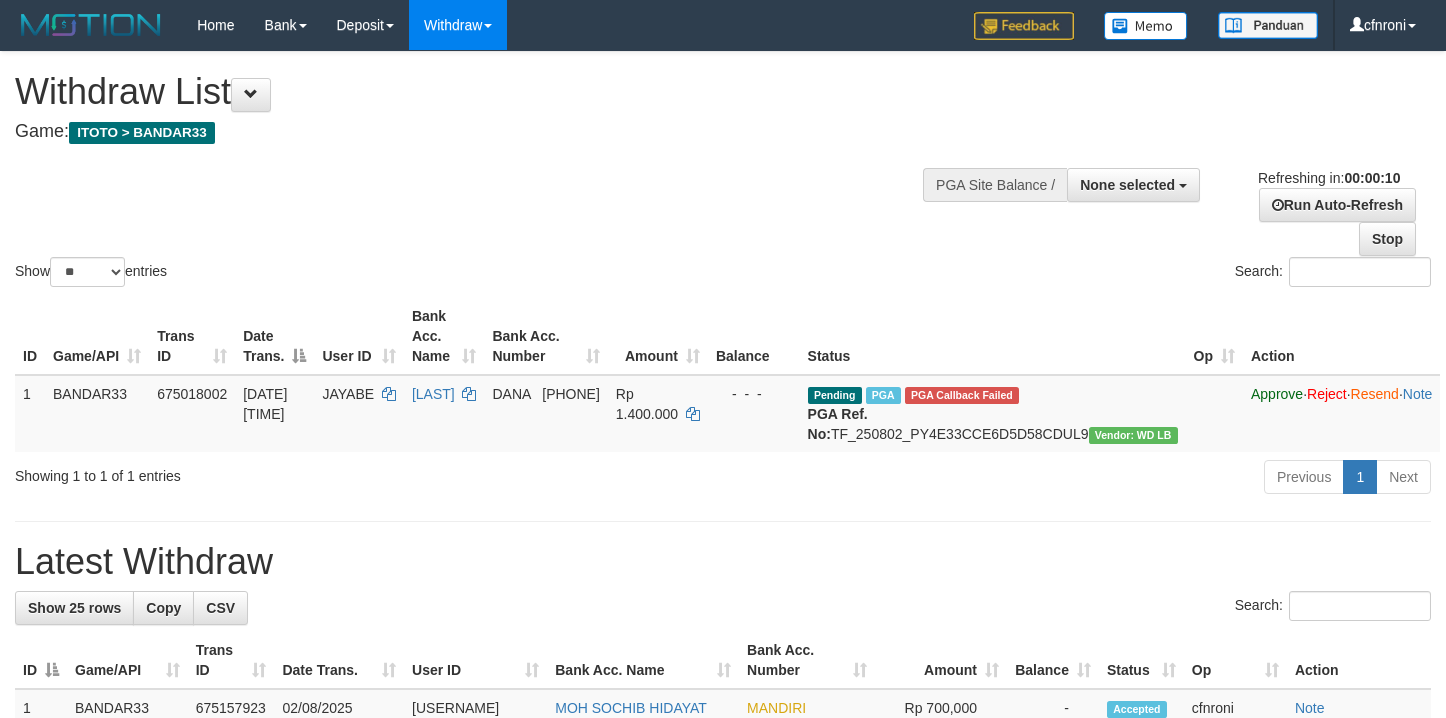 select 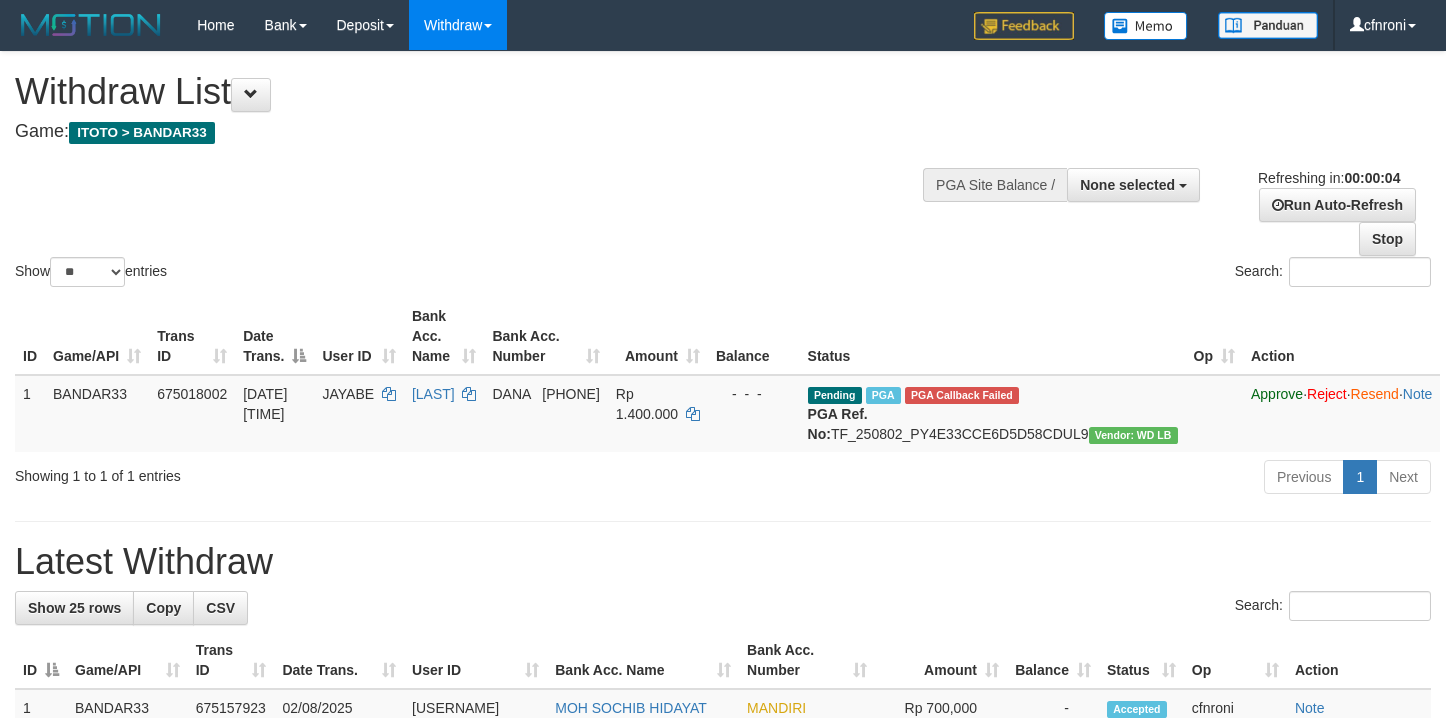 scroll, scrollTop: 0, scrollLeft: 0, axis: both 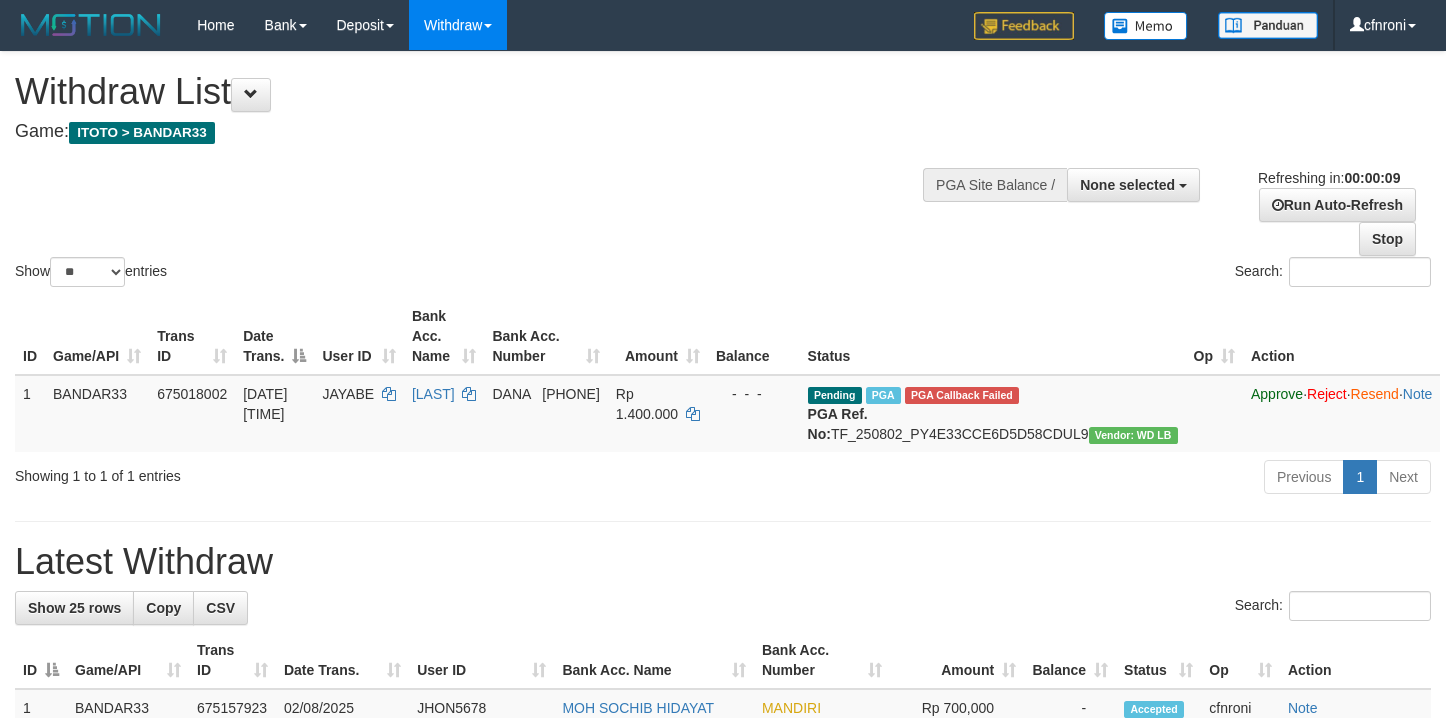 select 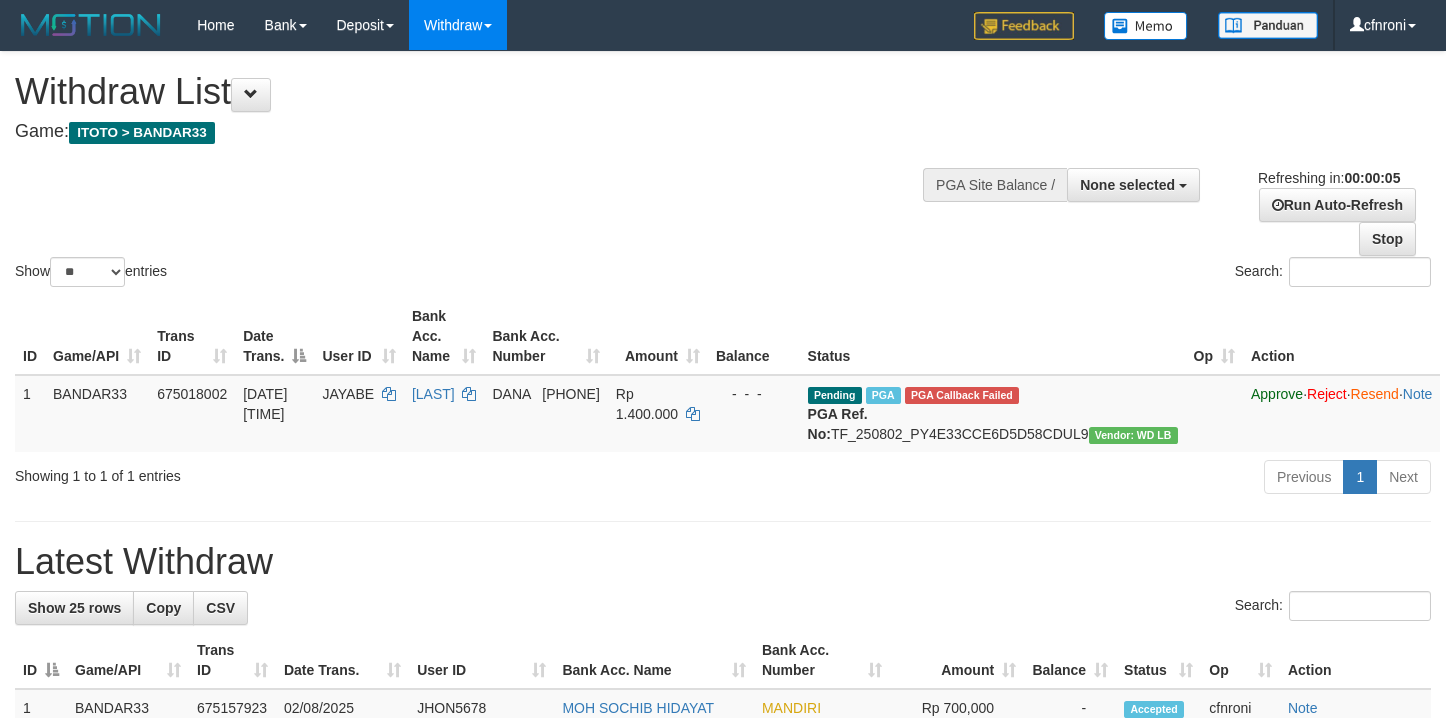 scroll, scrollTop: 0, scrollLeft: 0, axis: both 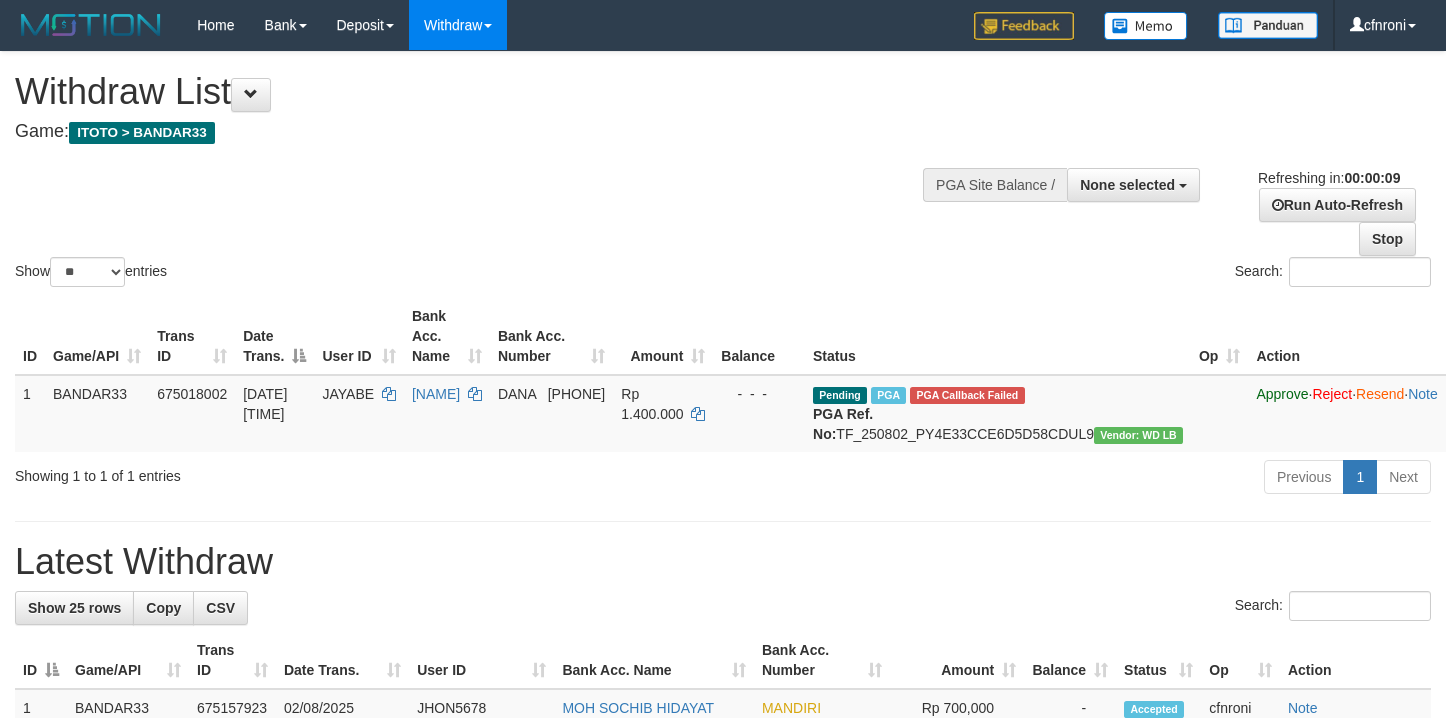 select 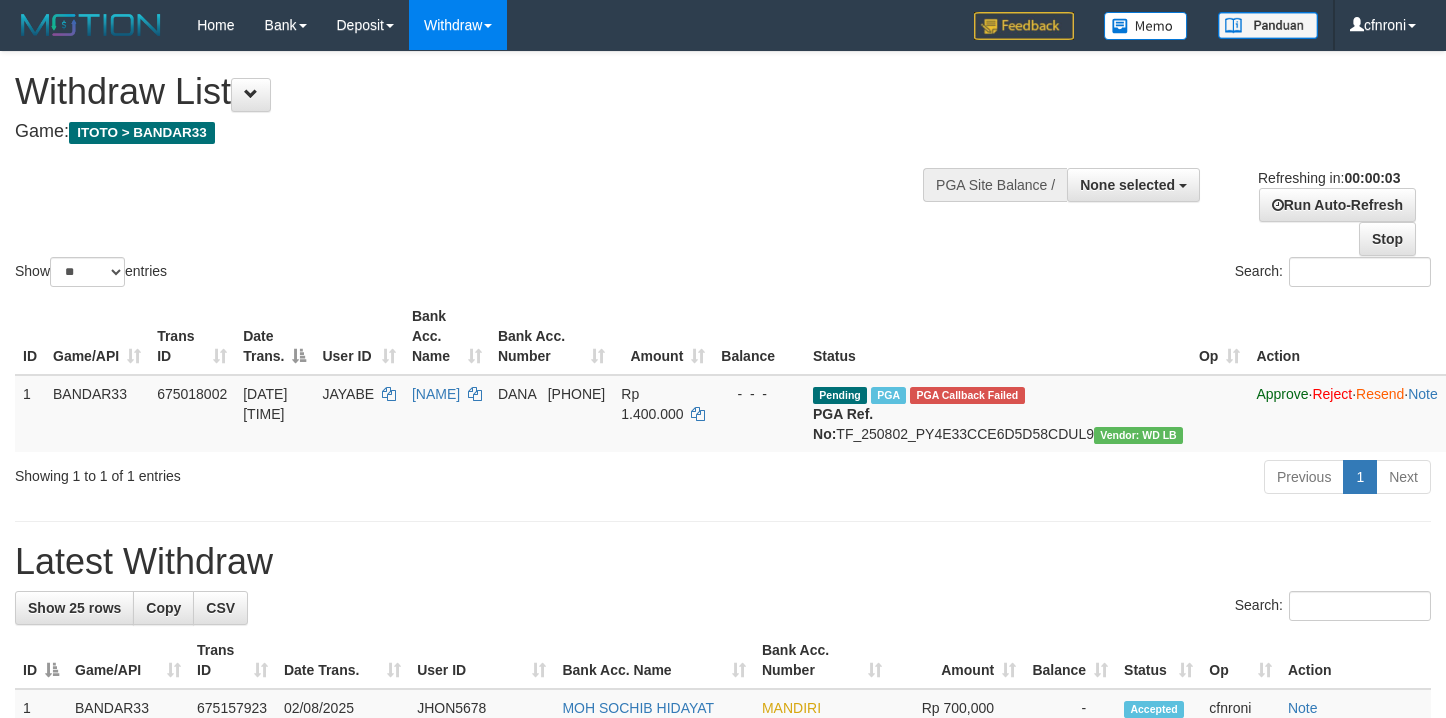 scroll, scrollTop: 0, scrollLeft: 0, axis: both 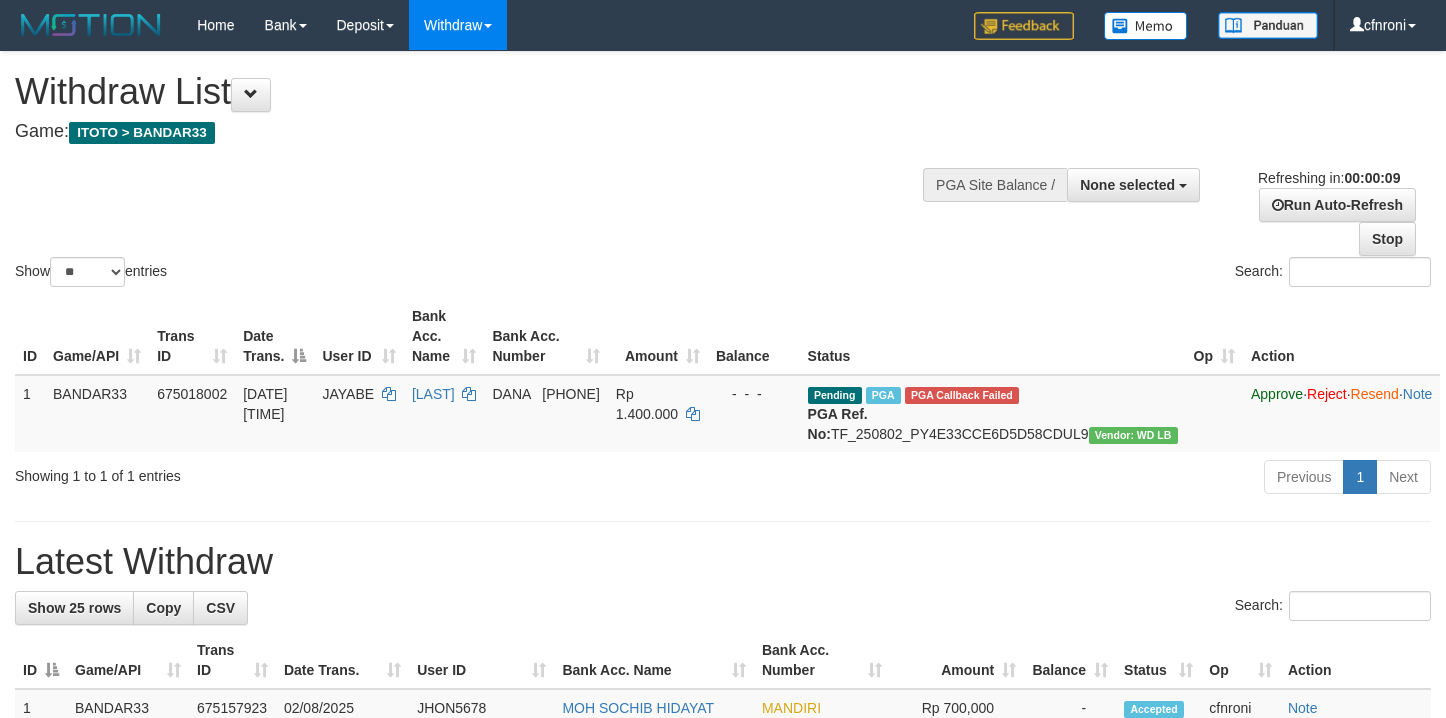 select 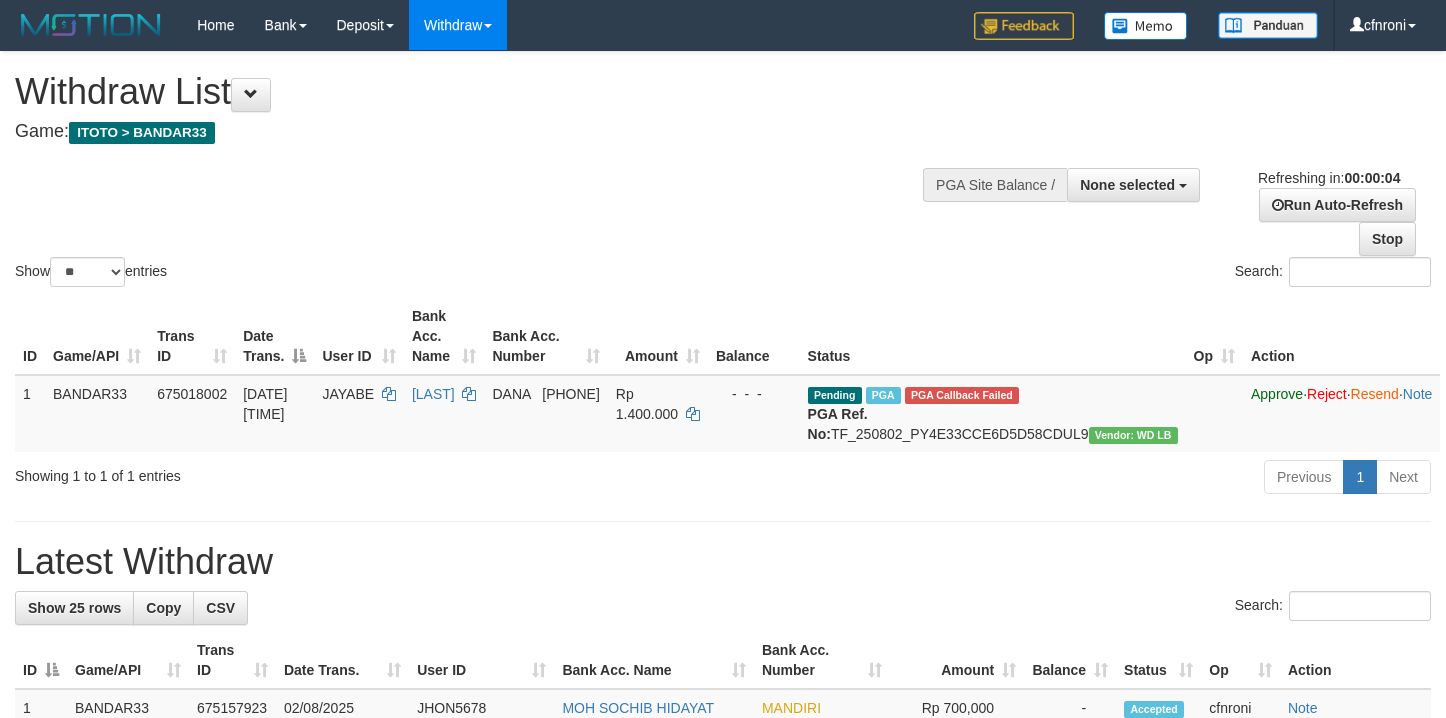 scroll, scrollTop: 0, scrollLeft: 0, axis: both 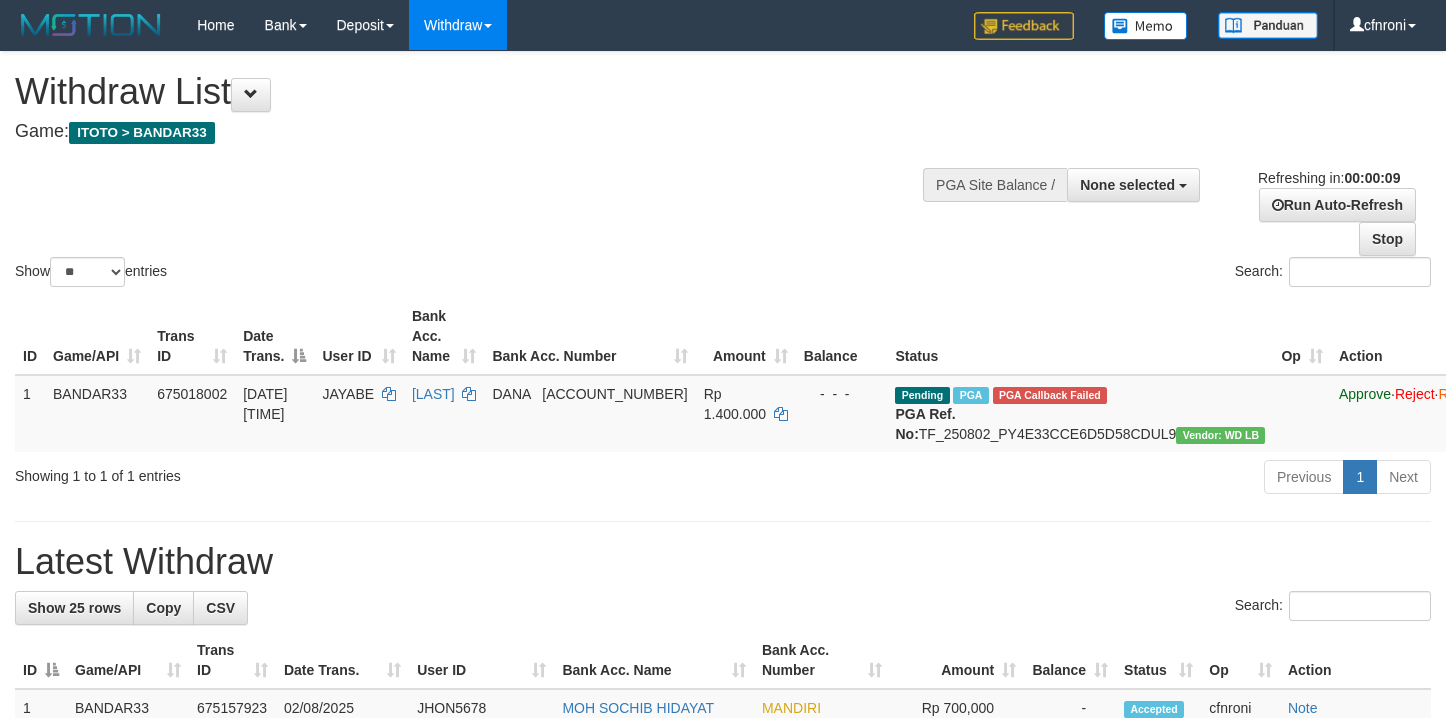 select 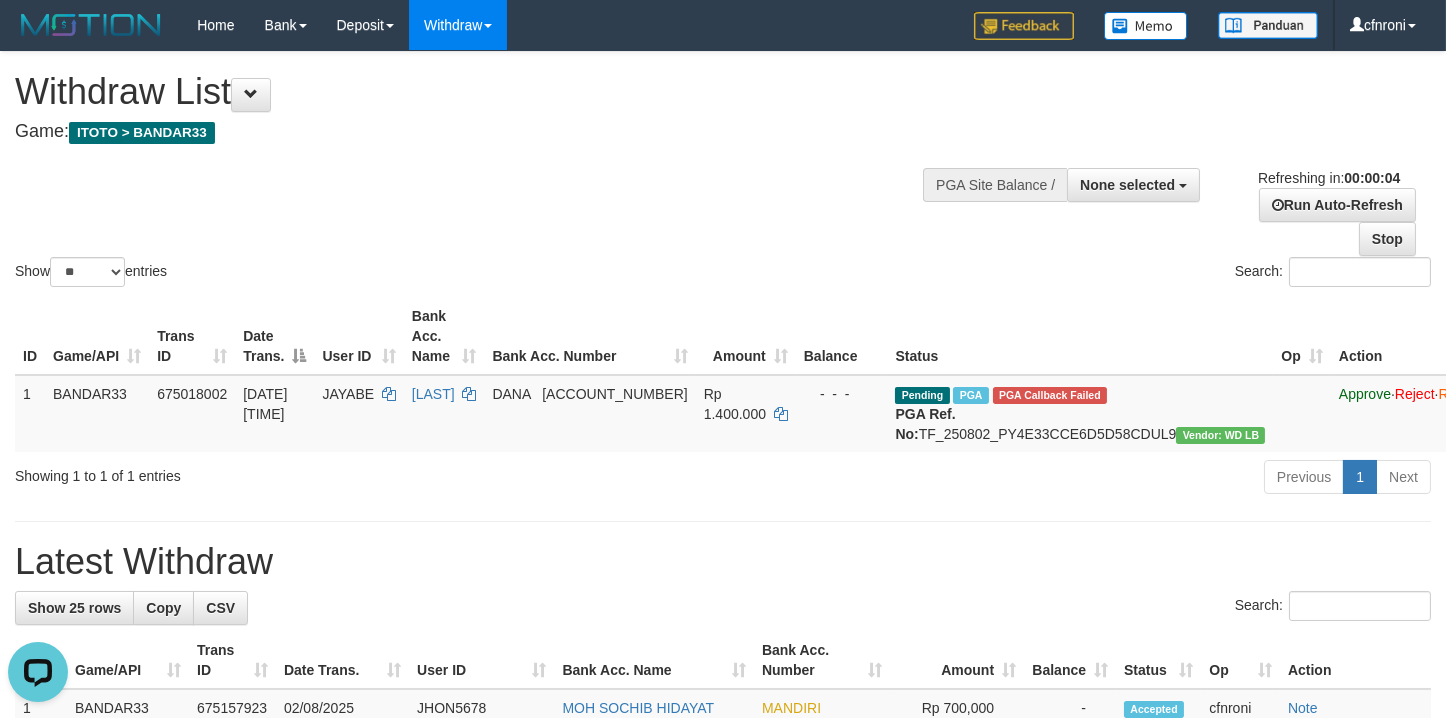 scroll, scrollTop: 0, scrollLeft: 0, axis: both 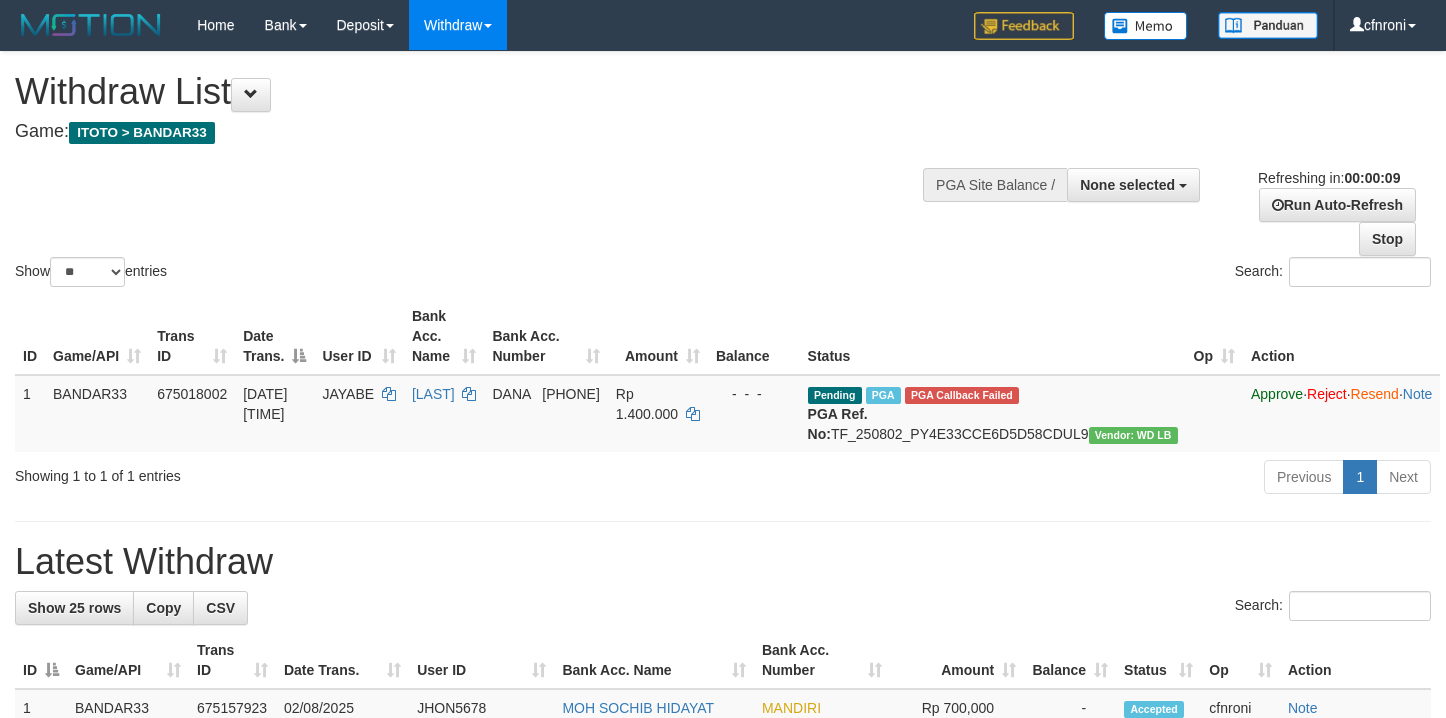 select 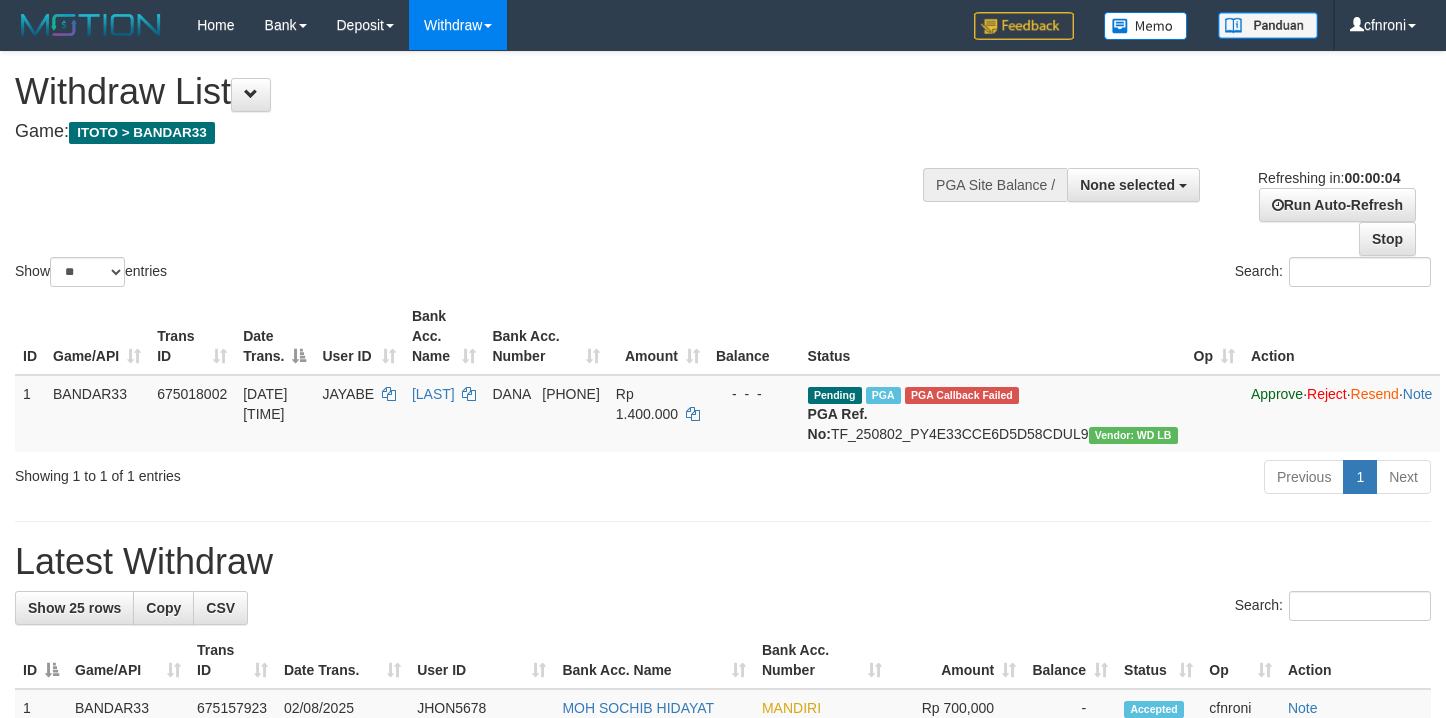 scroll, scrollTop: 0, scrollLeft: 0, axis: both 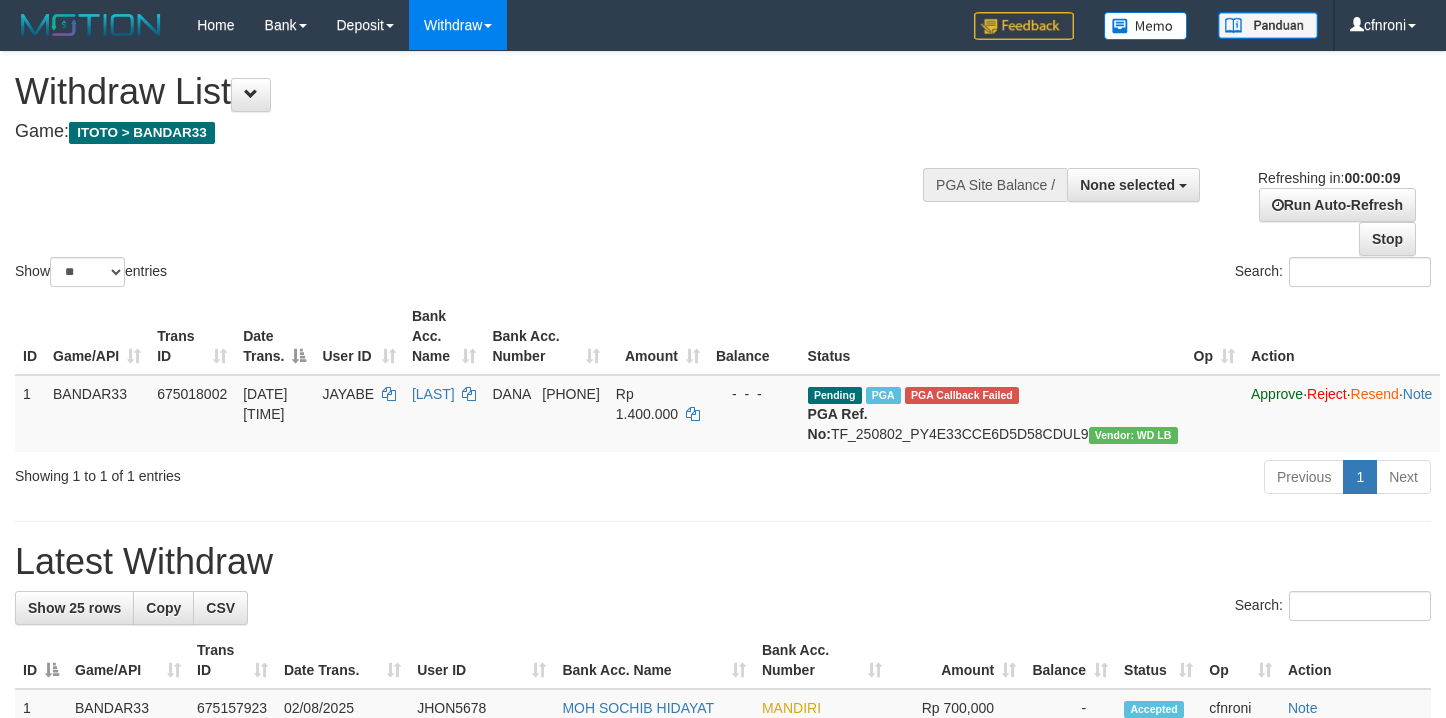 select 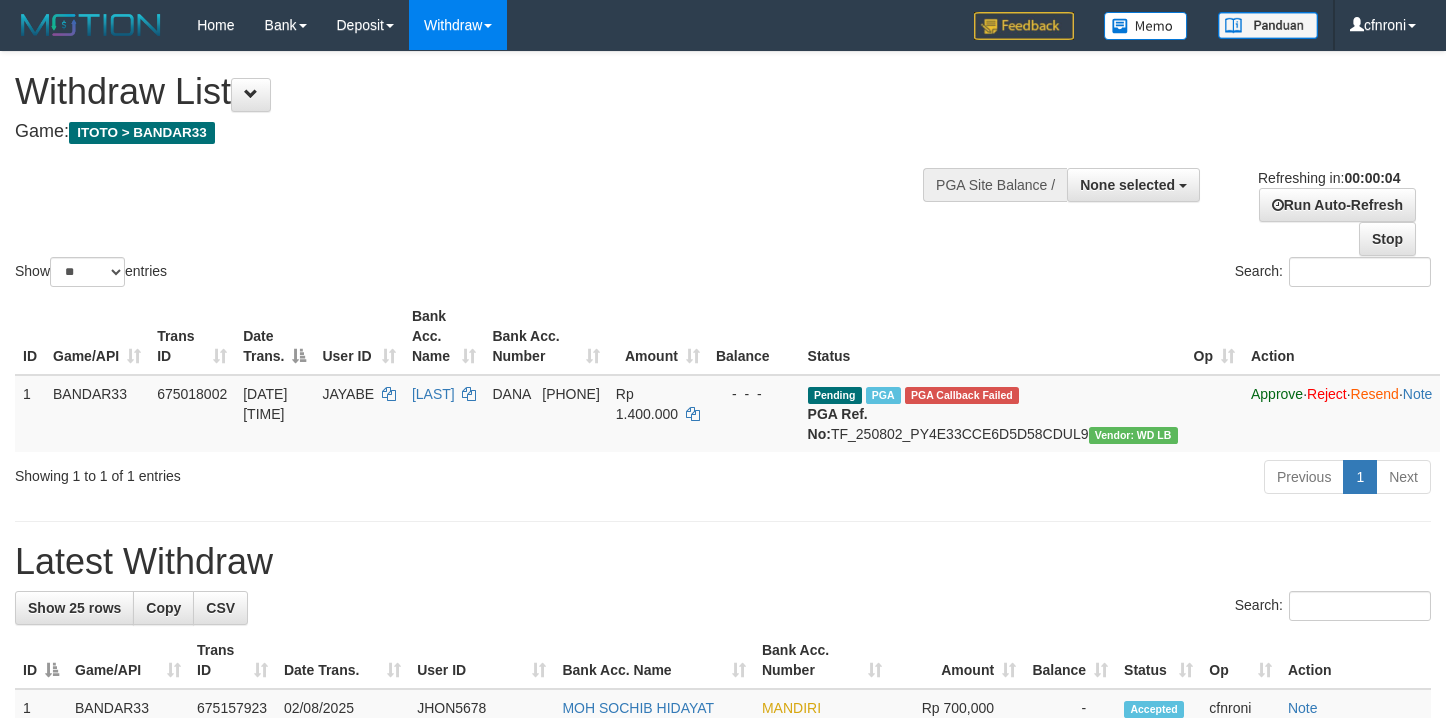 scroll, scrollTop: 0, scrollLeft: 0, axis: both 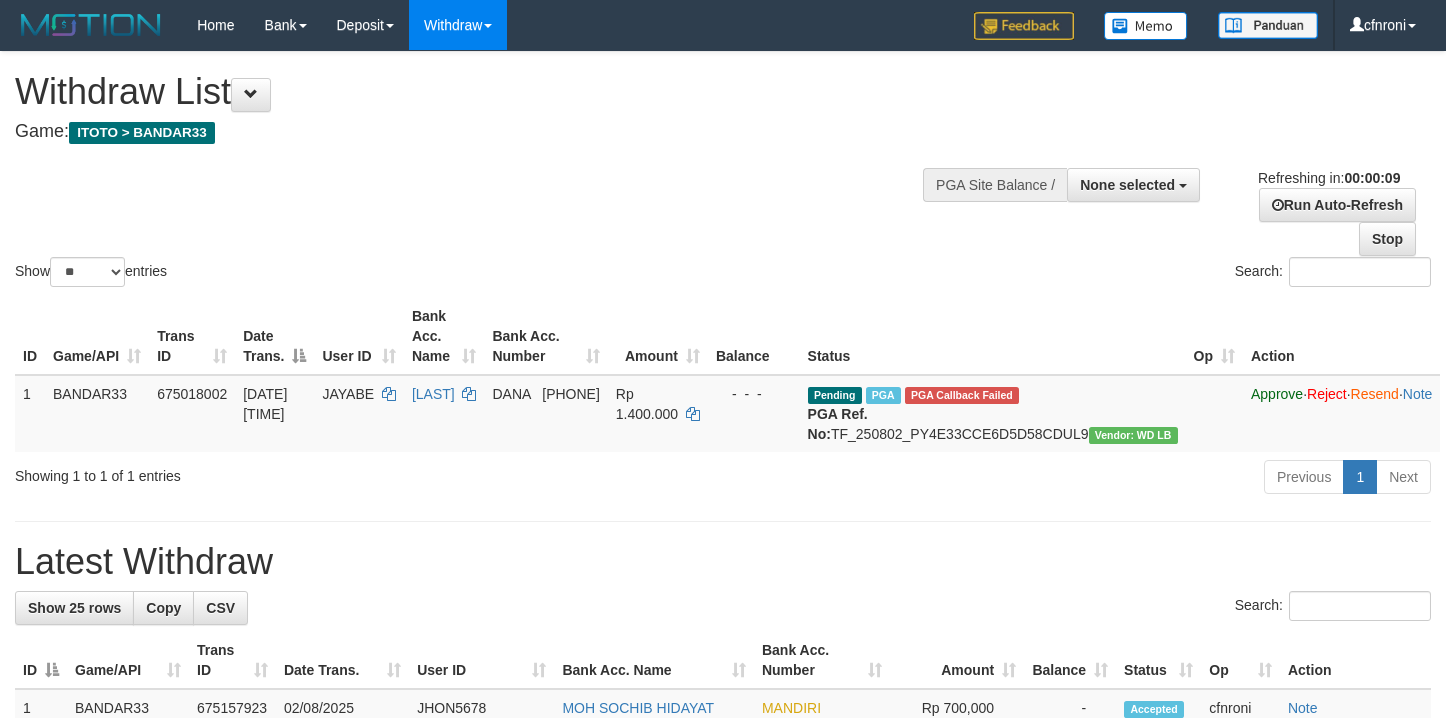 select 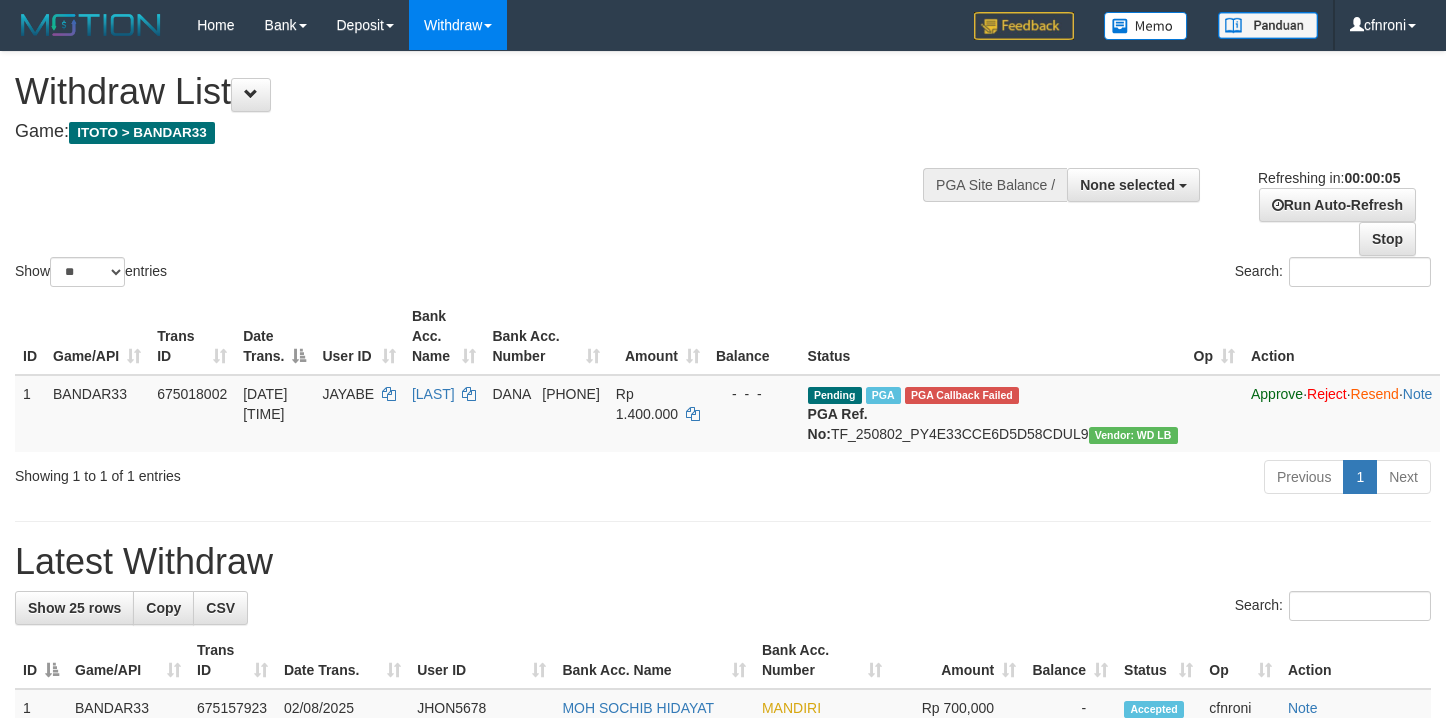 scroll, scrollTop: 0, scrollLeft: 0, axis: both 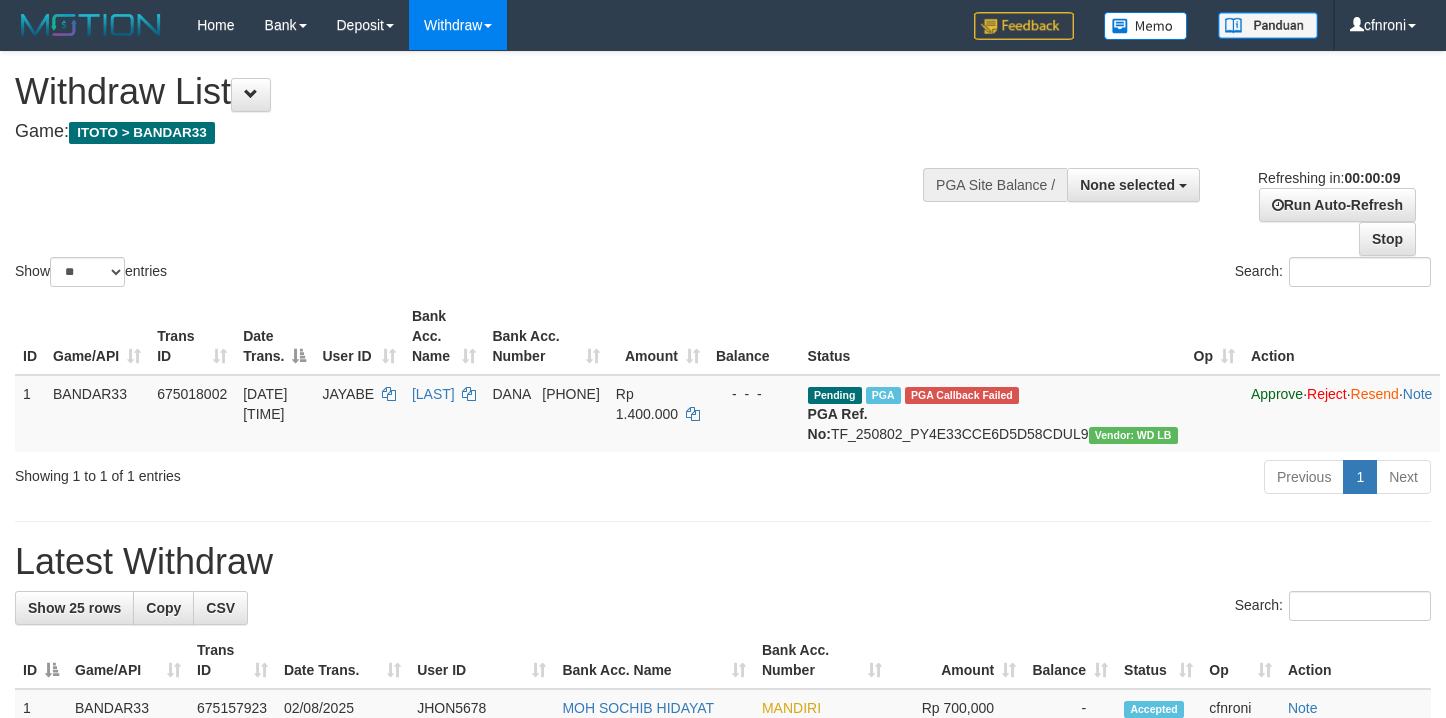 select 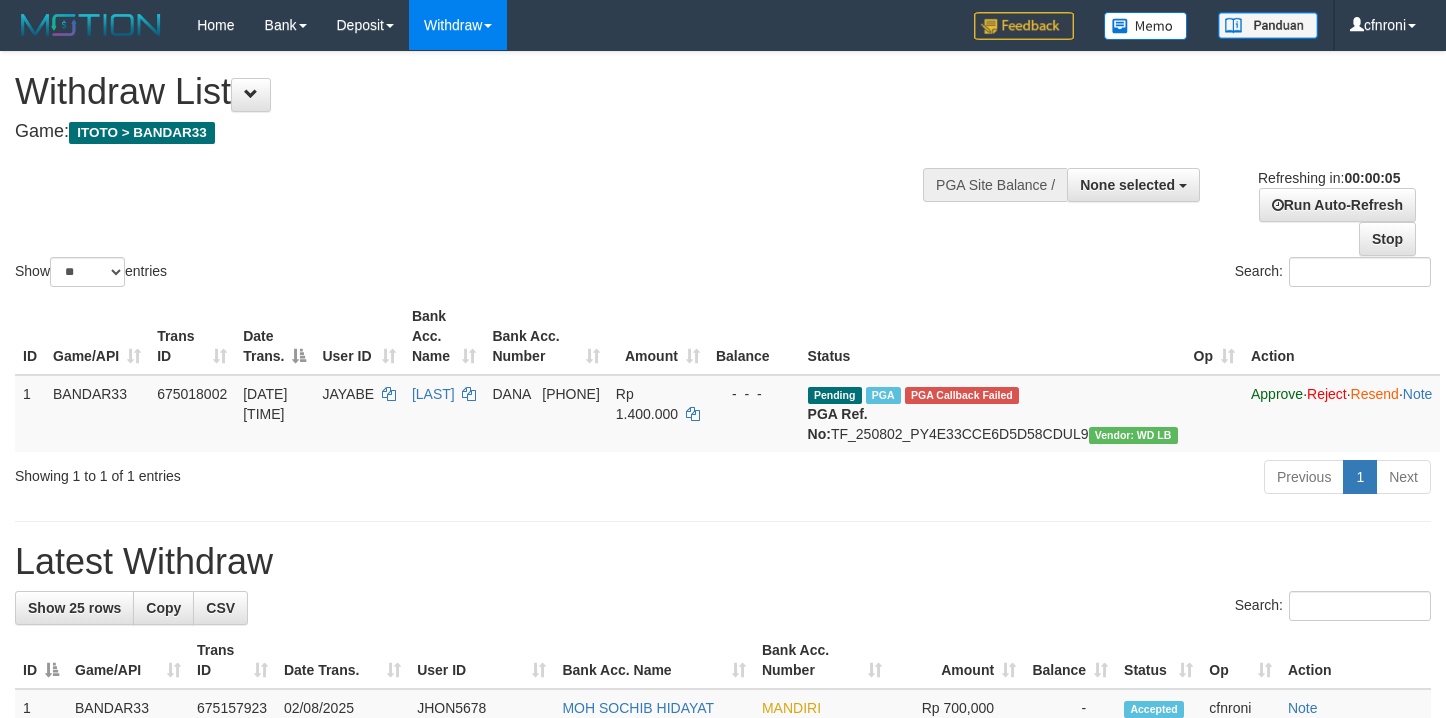 scroll, scrollTop: 0, scrollLeft: 0, axis: both 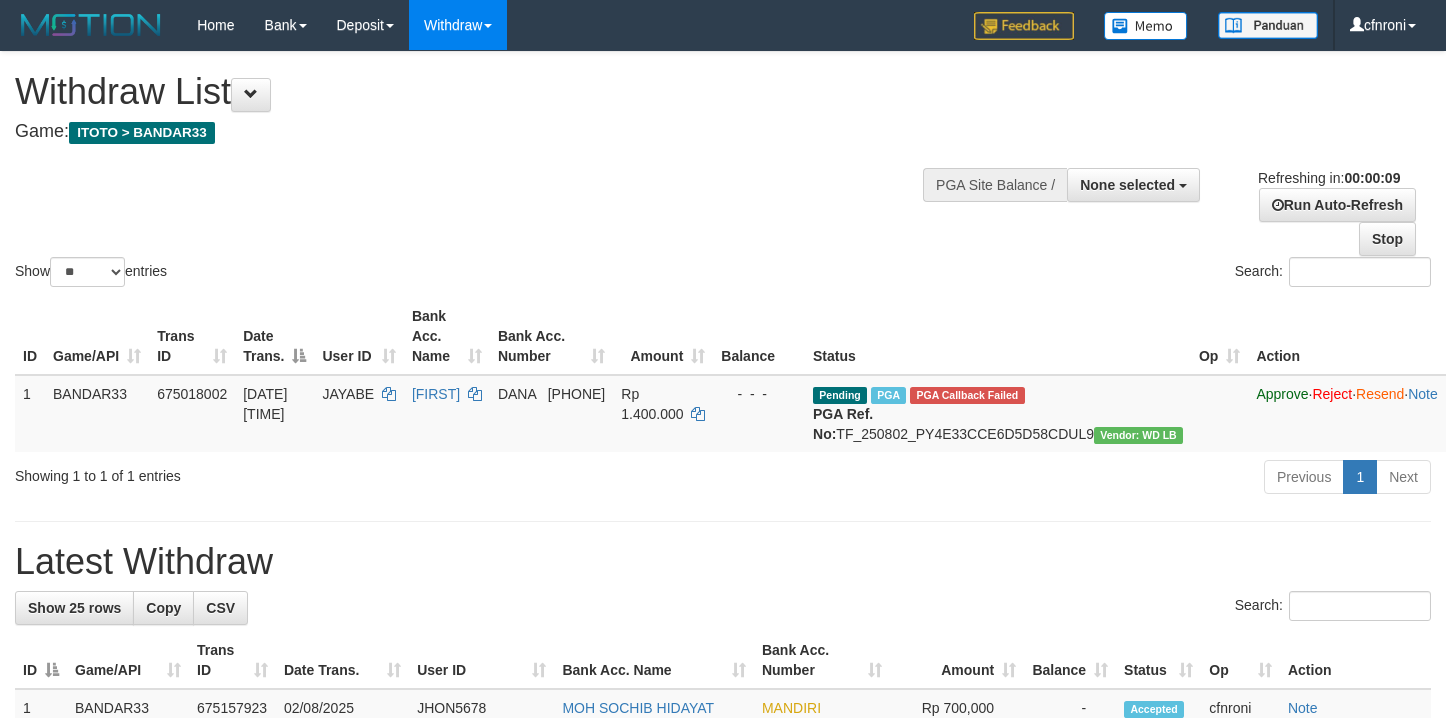 select 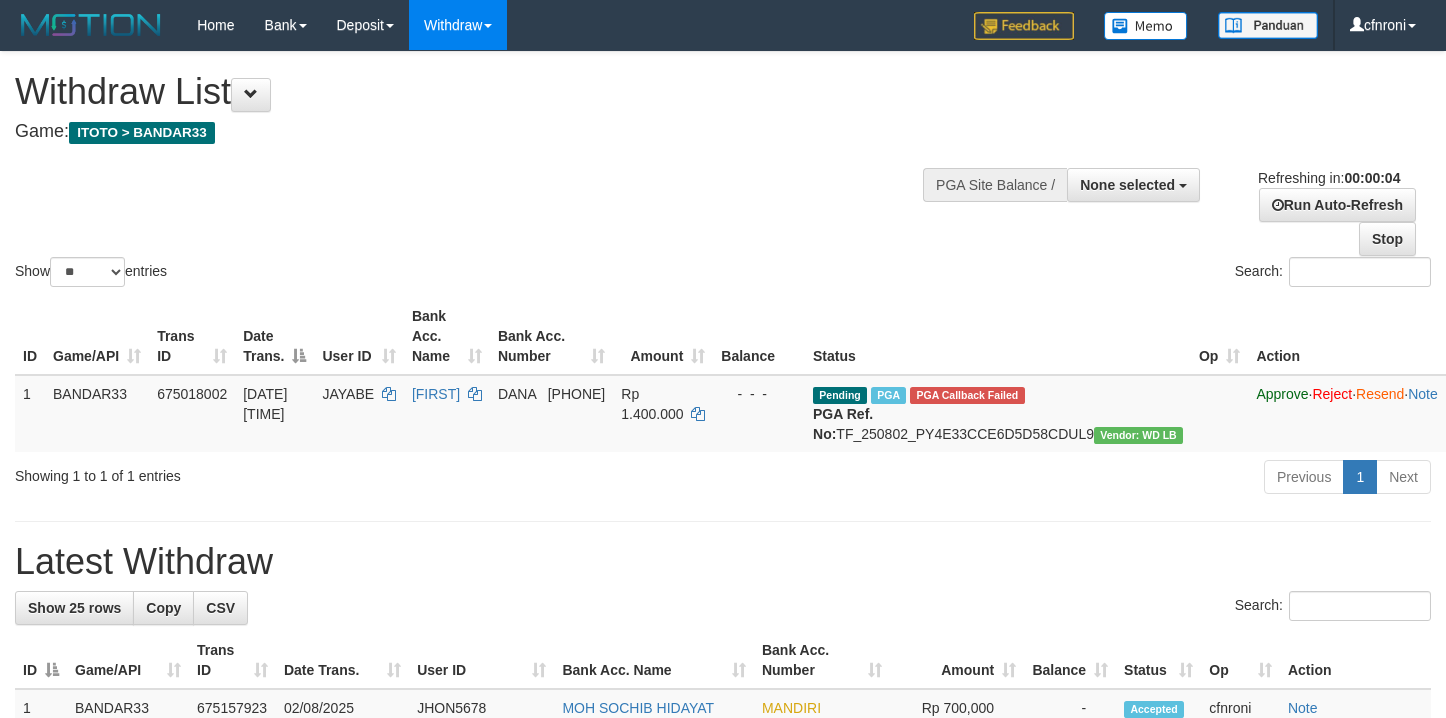 scroll, scrollTop: 0, scrollLeft: 0, axis: both 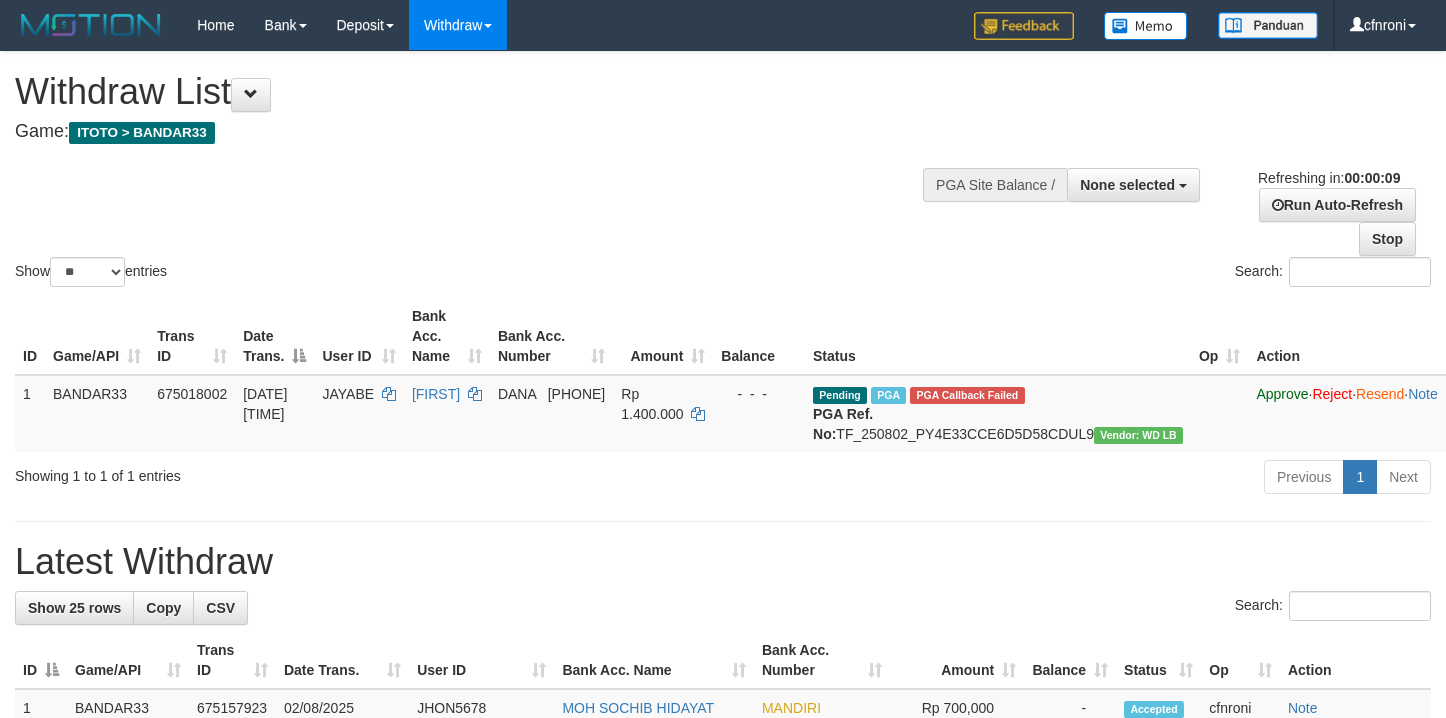 select 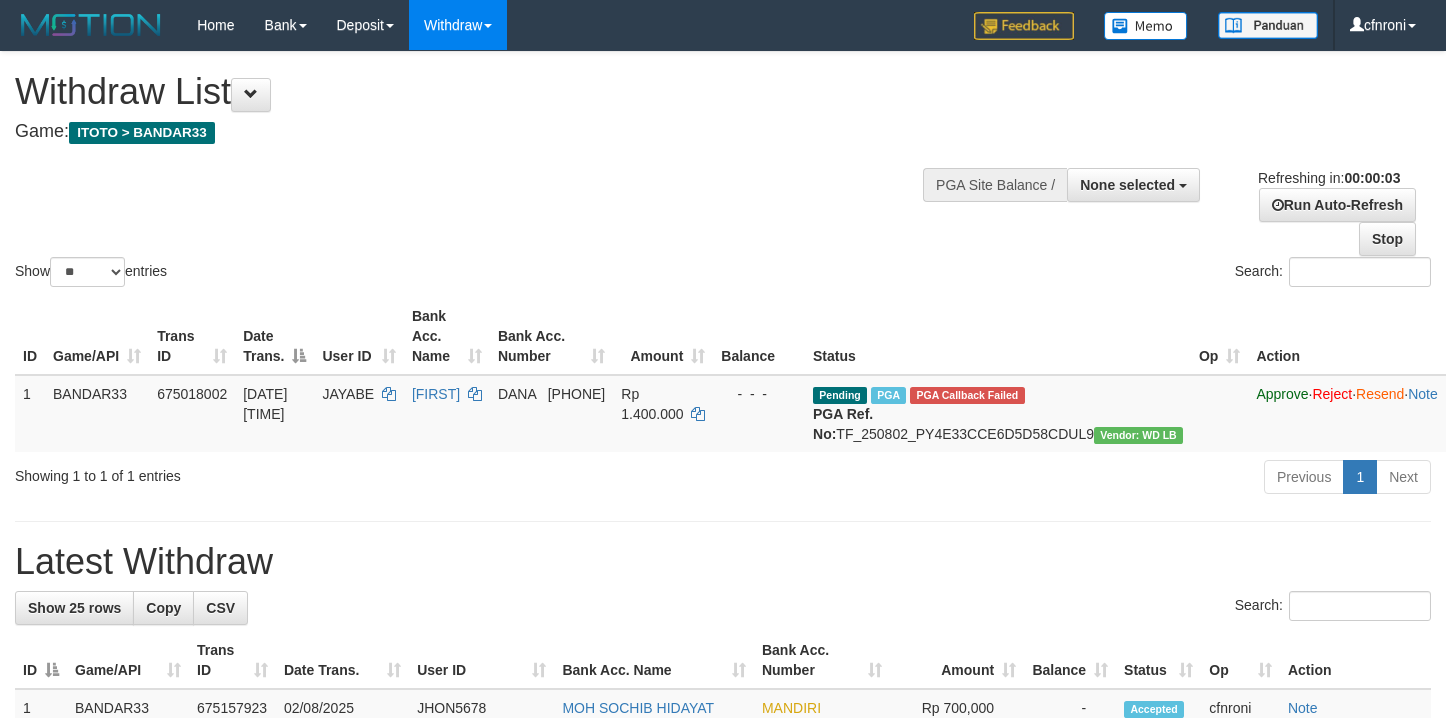 scroll, scrollTop: 0, scrollLeft: 0, axis: both 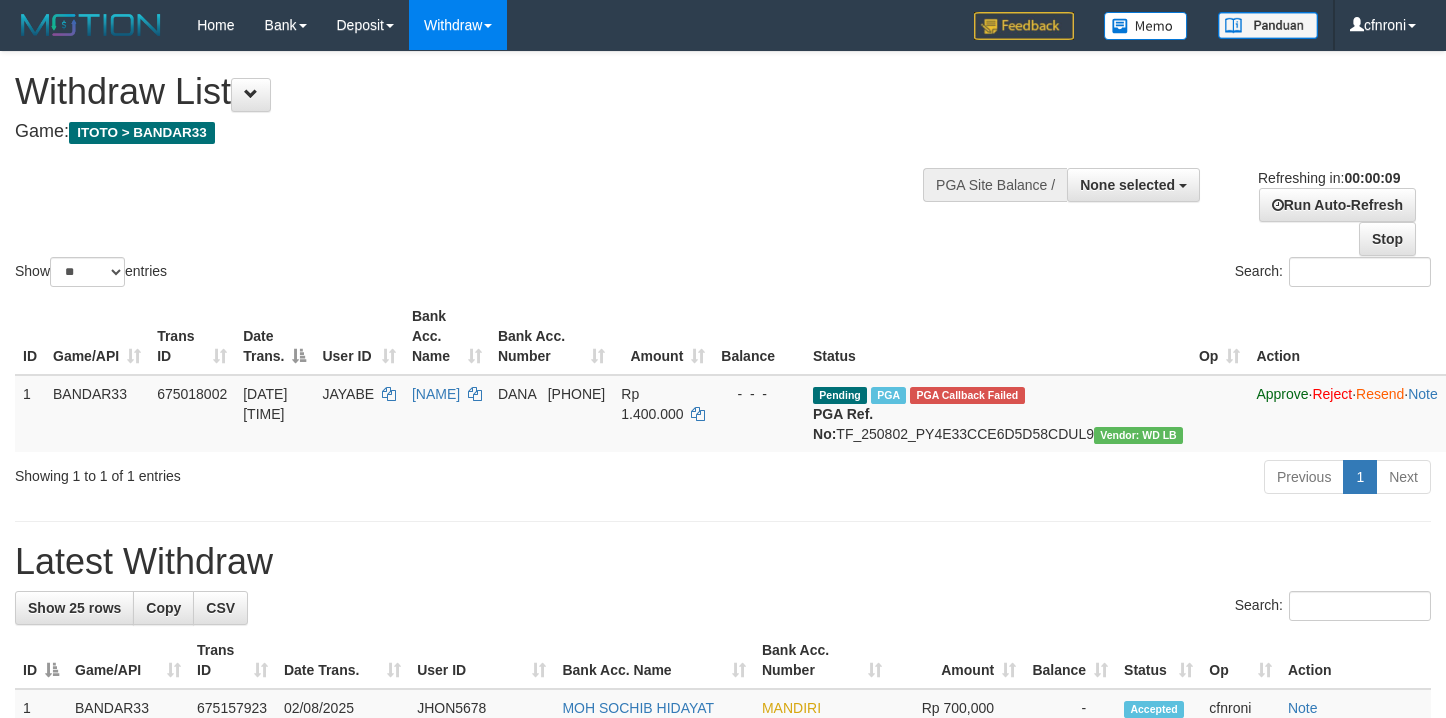 select 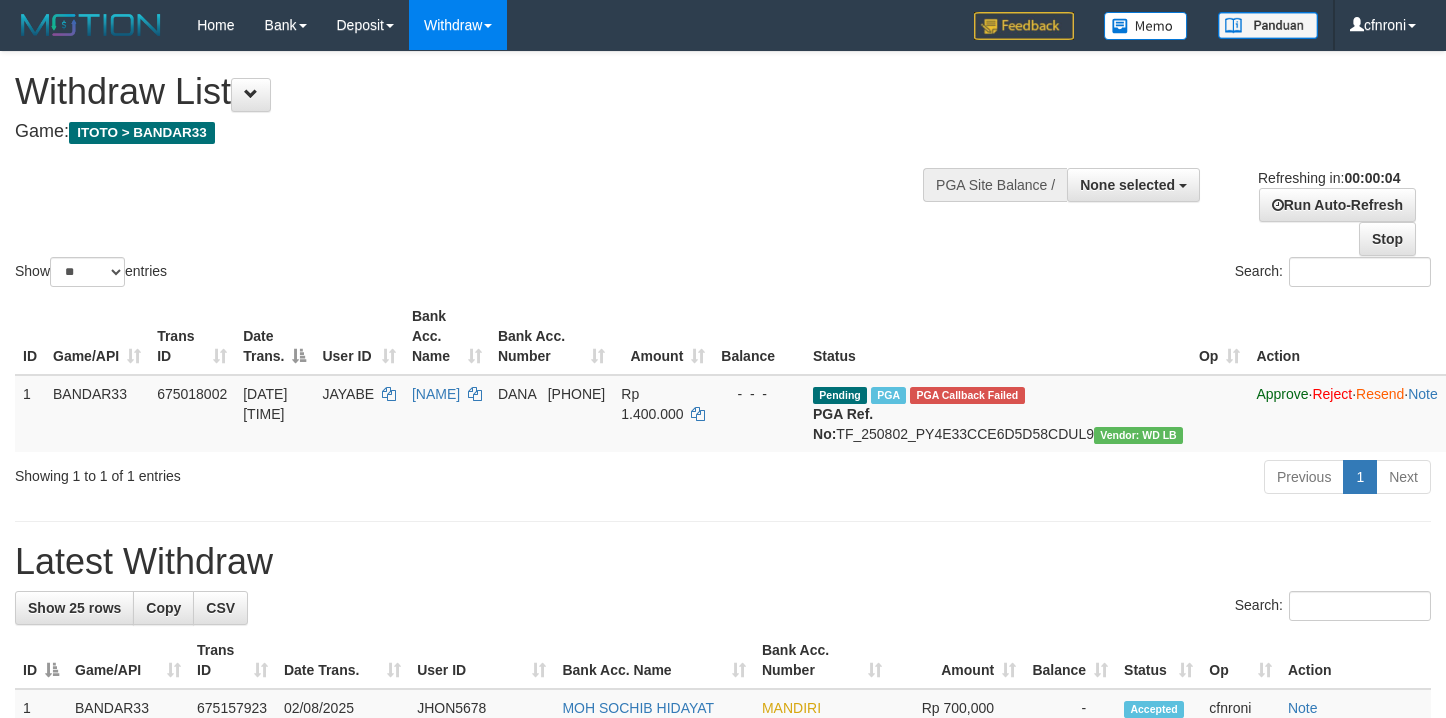 scroll, scrollTop: 0, scrollLeft: 0, axis: both 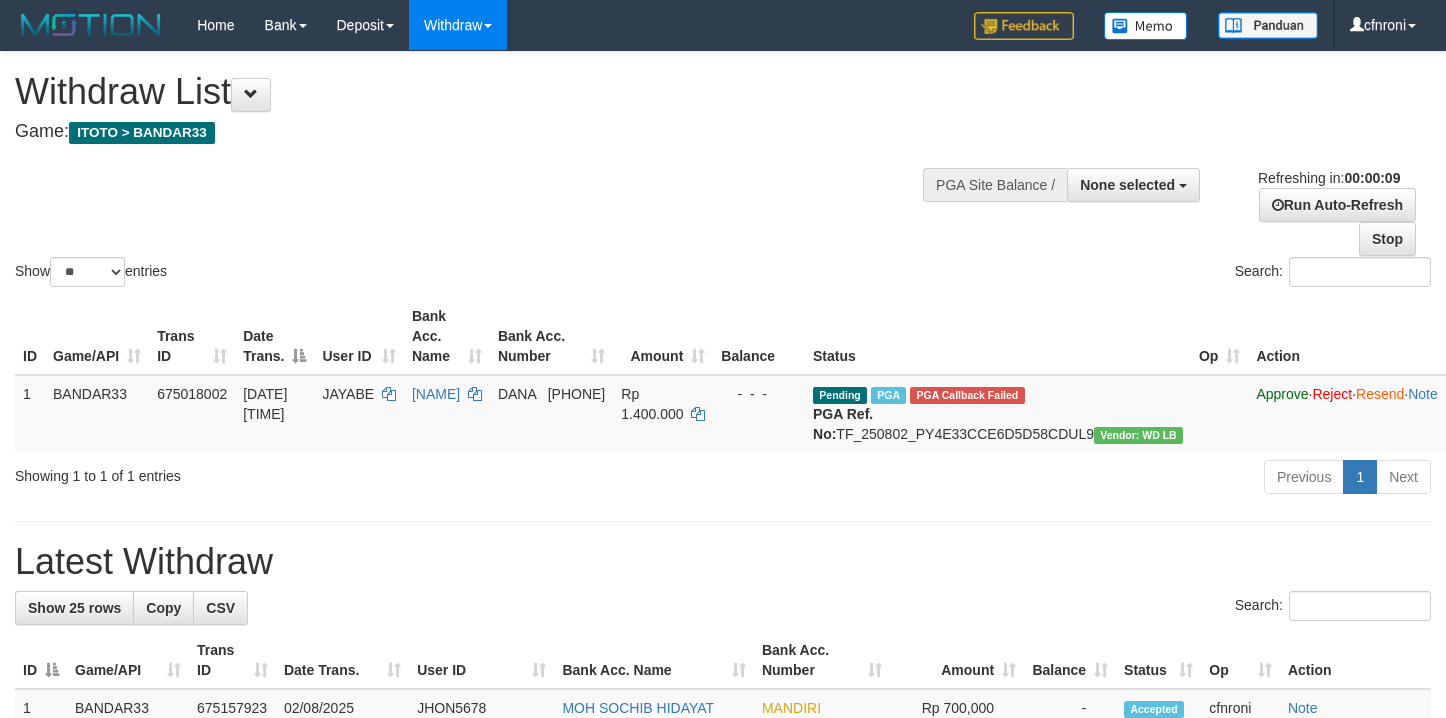 select 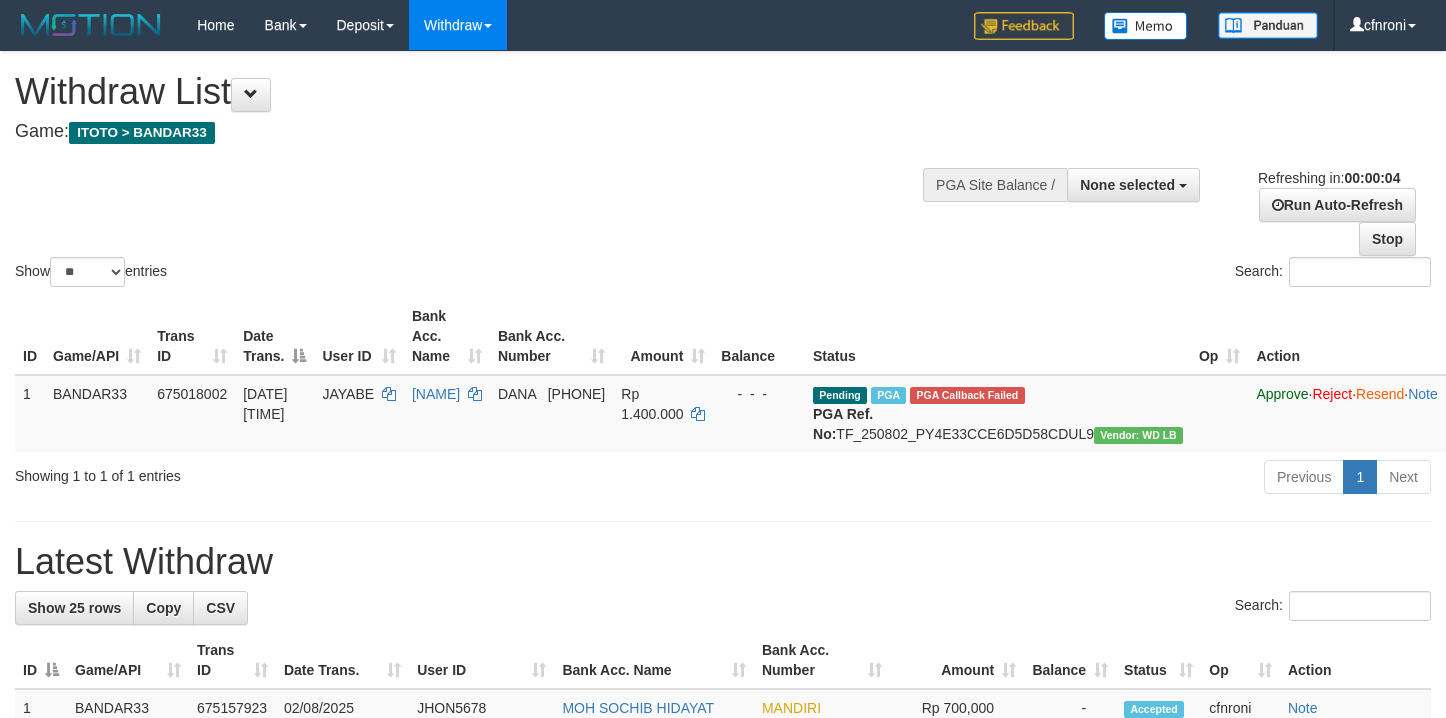 scroll, scrollTop: 0, scrollLeft: 0, axis: both 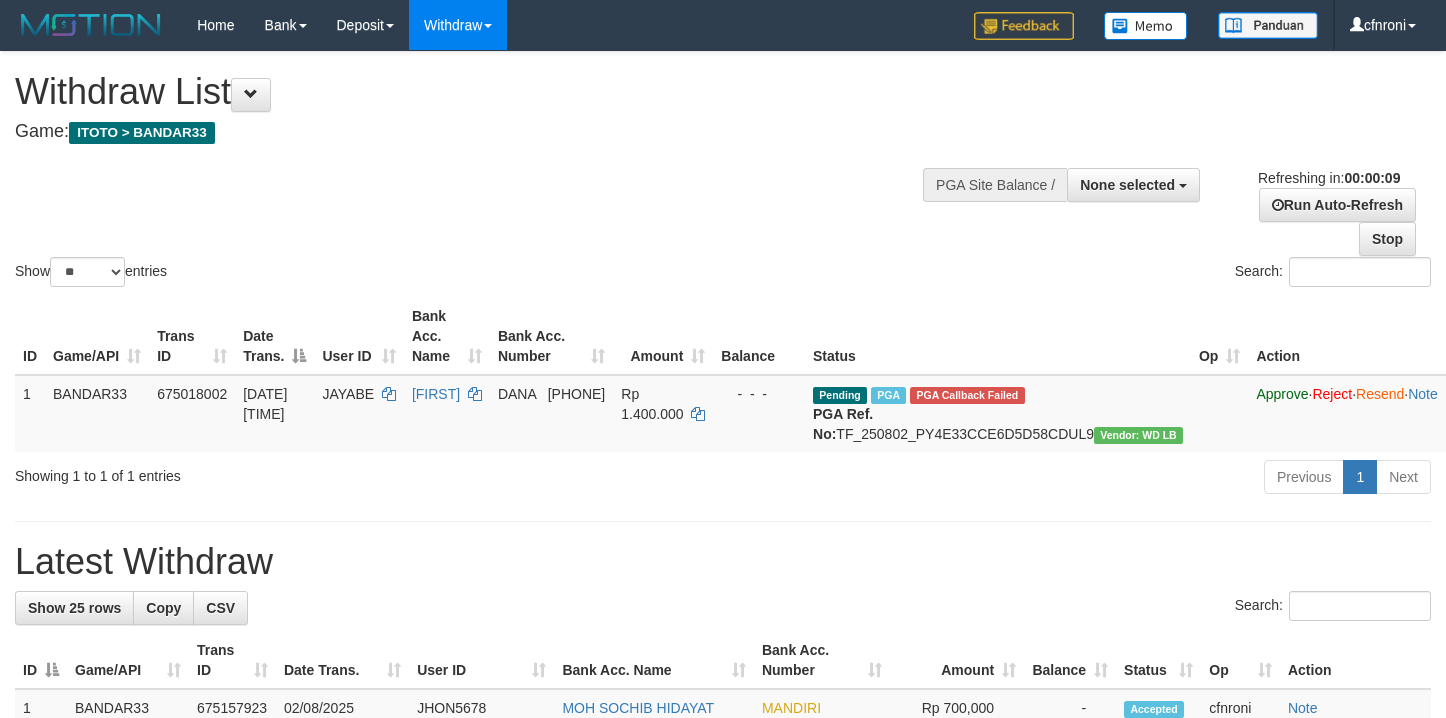 select 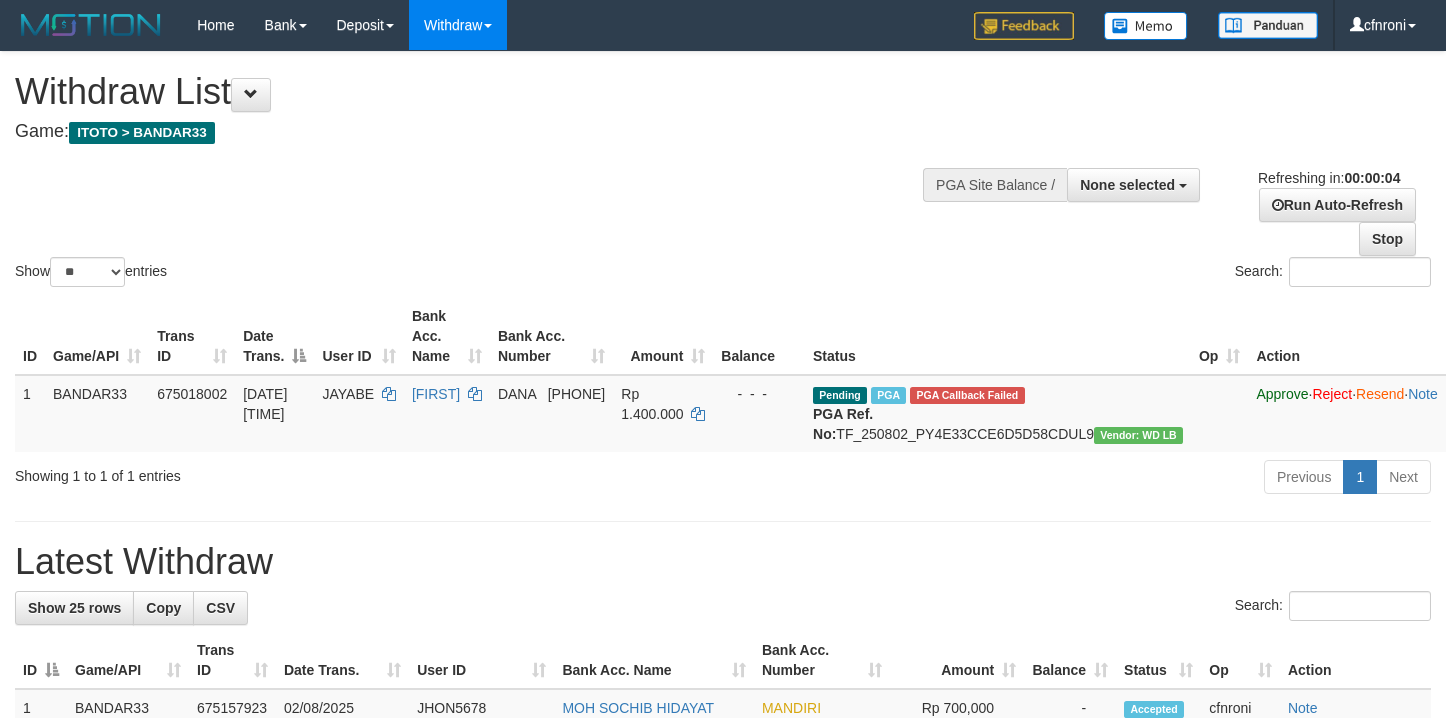 scroll, scrollTop: 0, scrollLeft: 0, axis: both 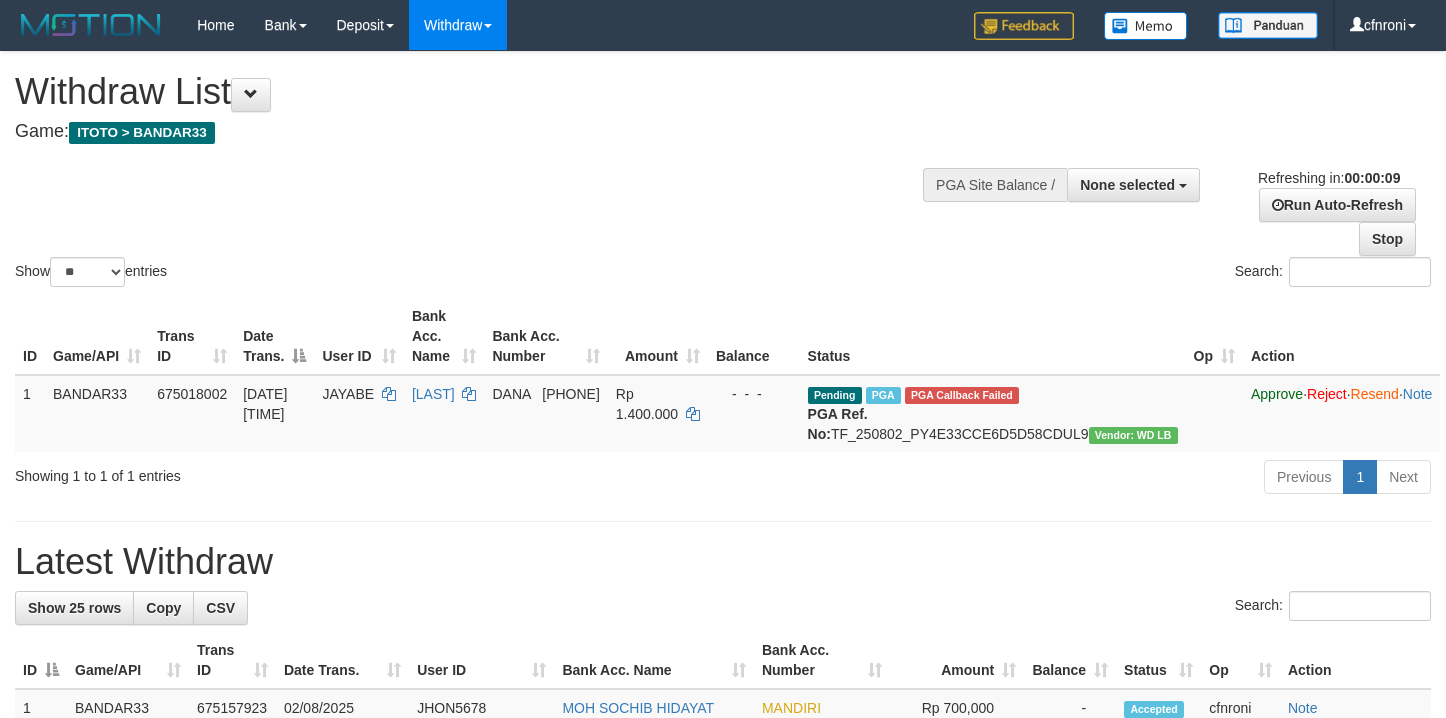 select 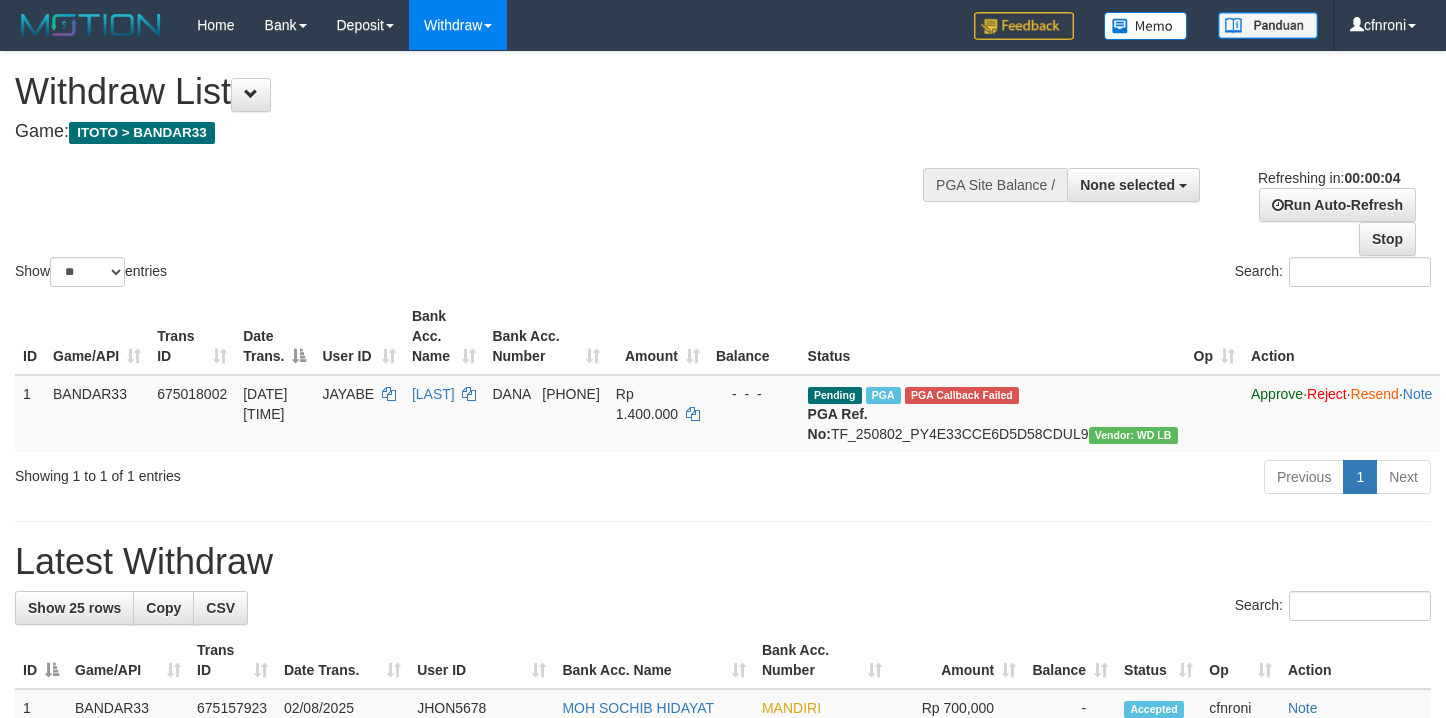 scroll, scrollTop: 0, scrollLeft: 0, axis: both 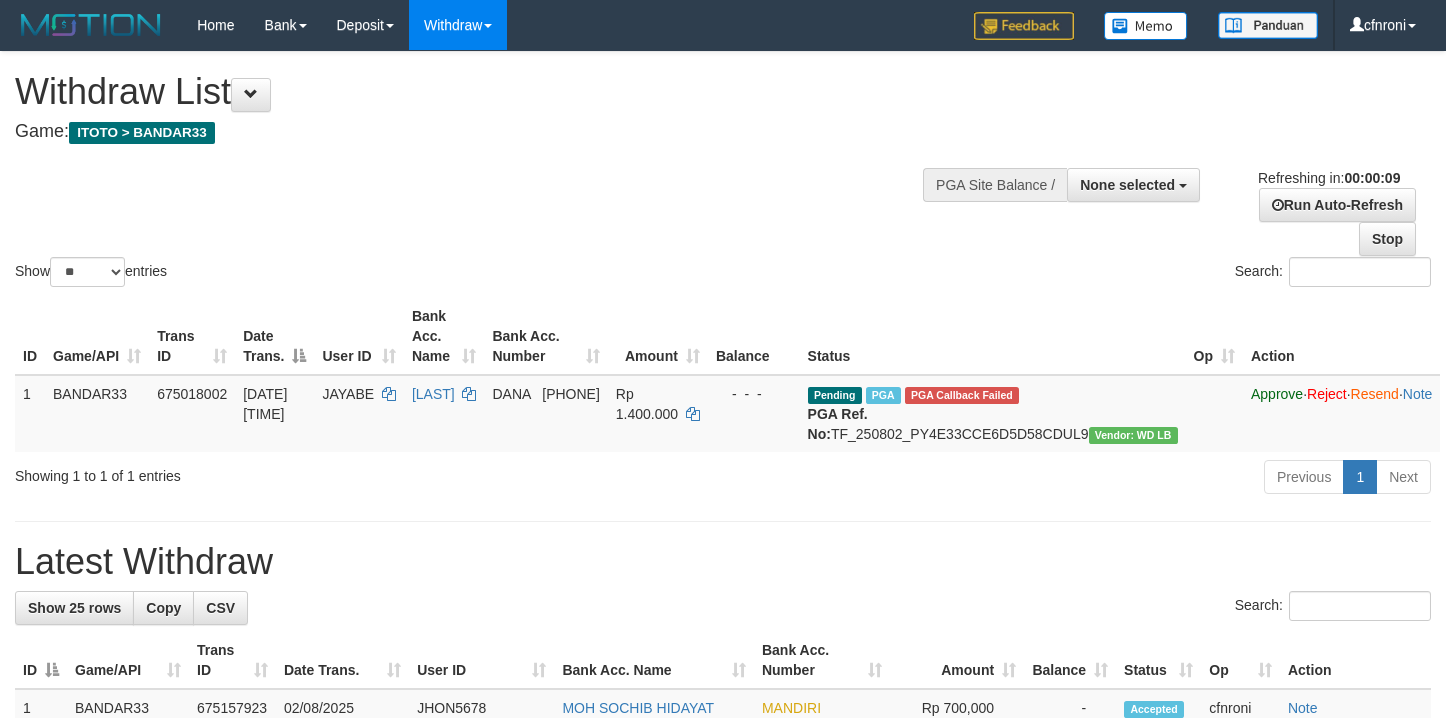 select 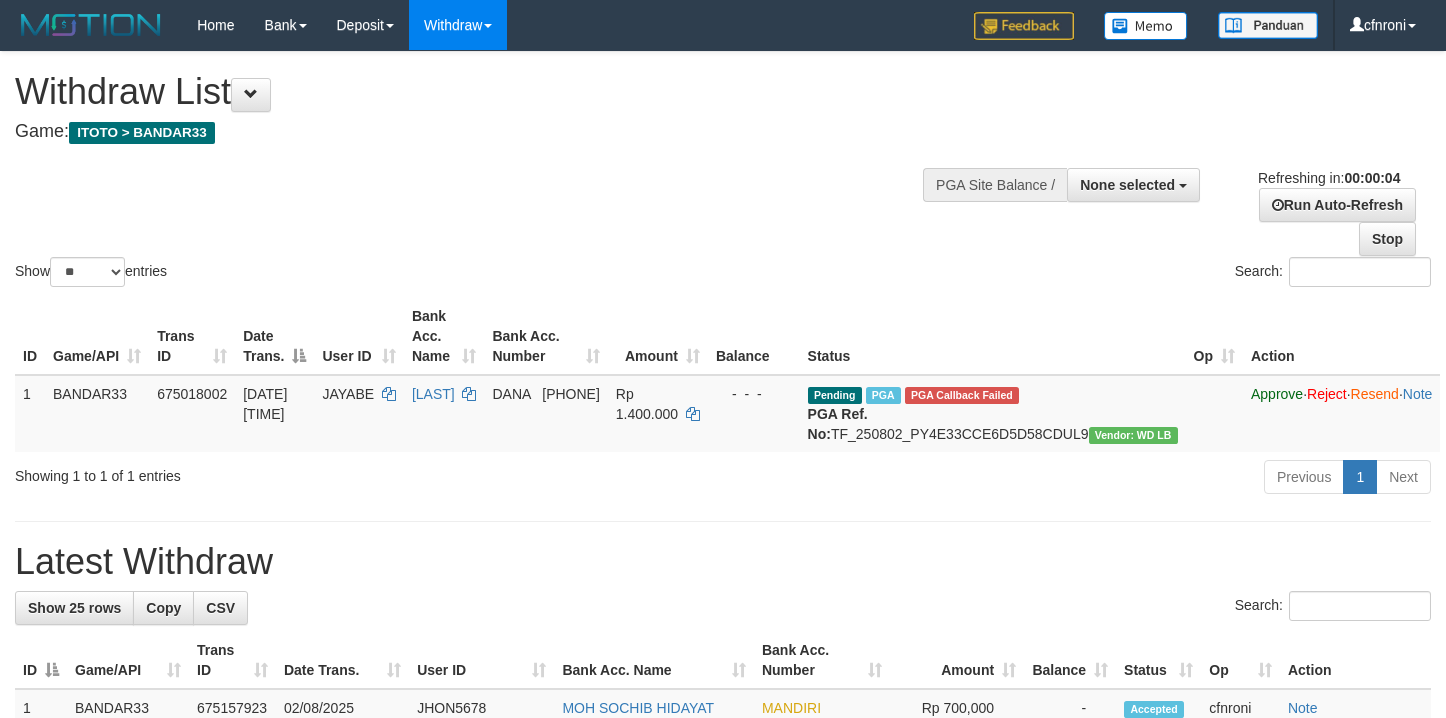 scroll, scrollTop: 0, scrollLeft: 0, axis: both 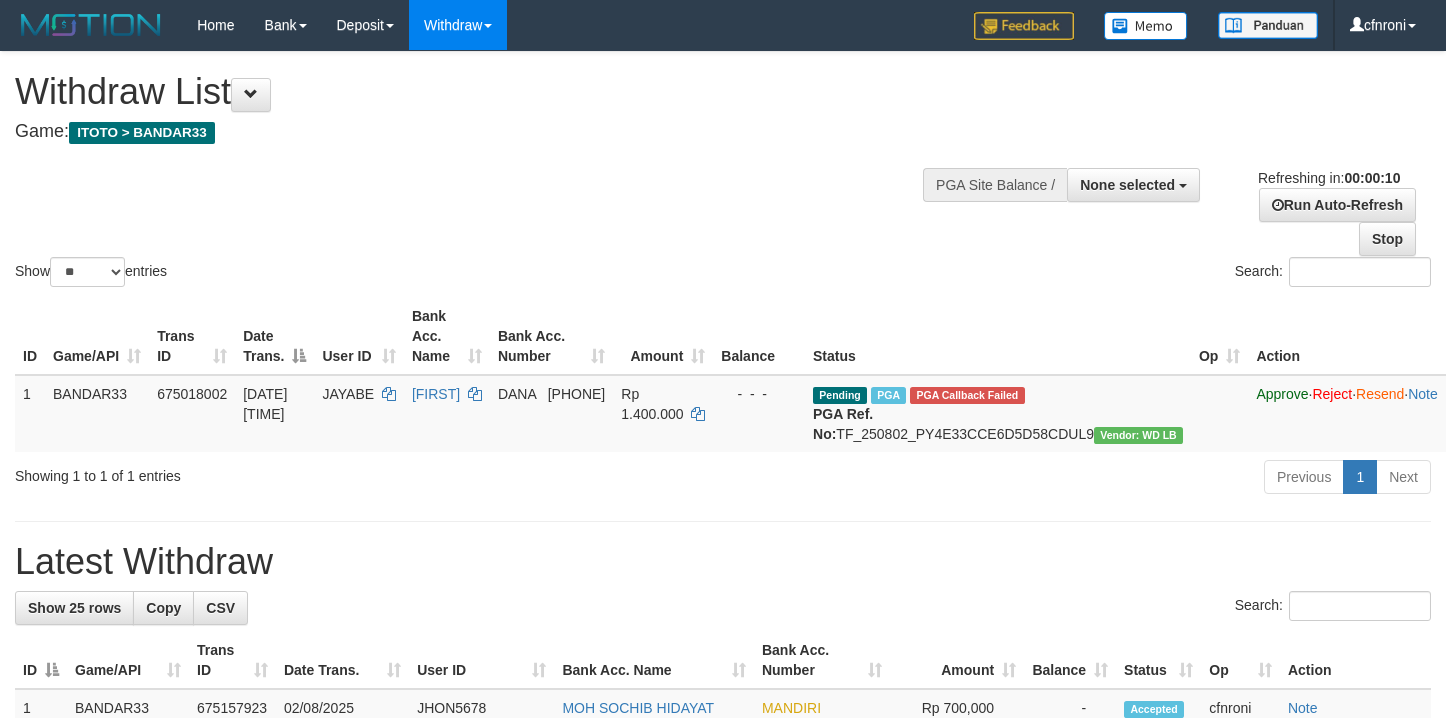 select 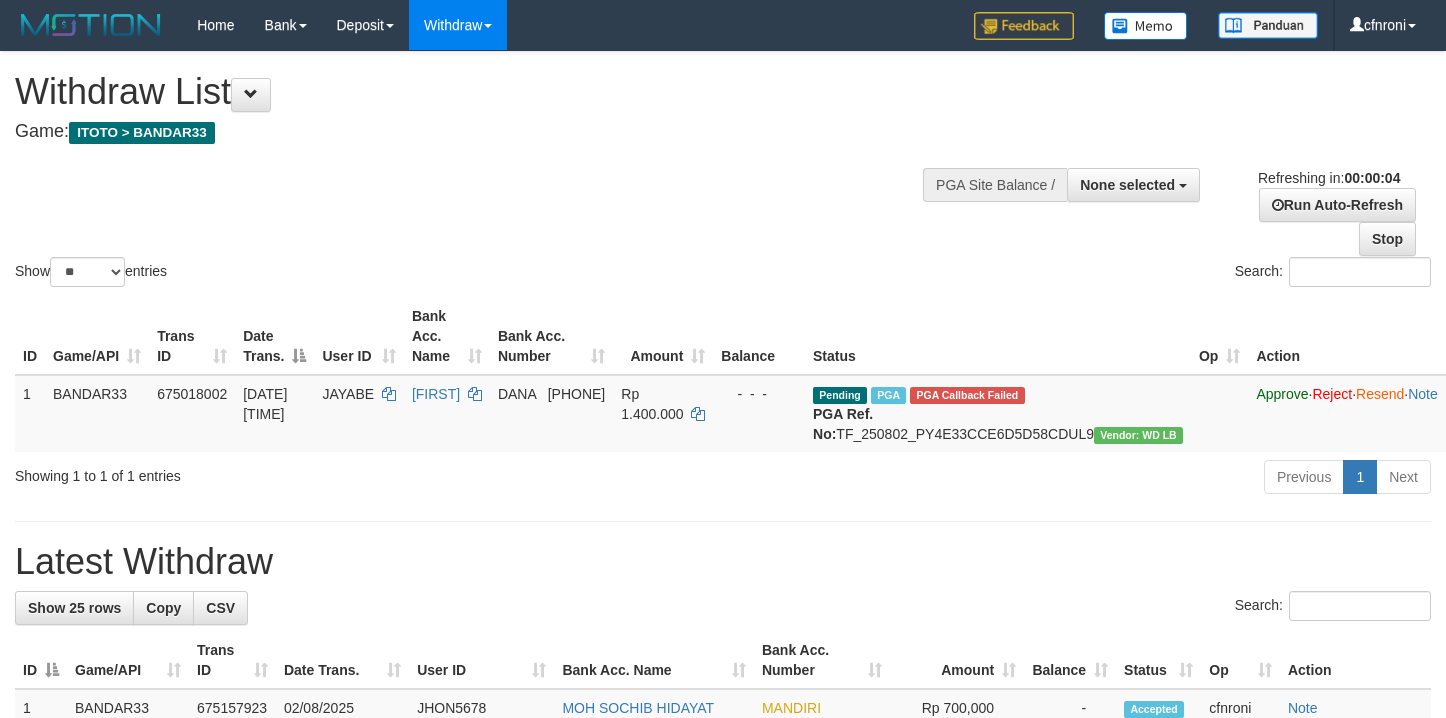scroll, scrollTop: 0, scrollLeft: 0, axis: both 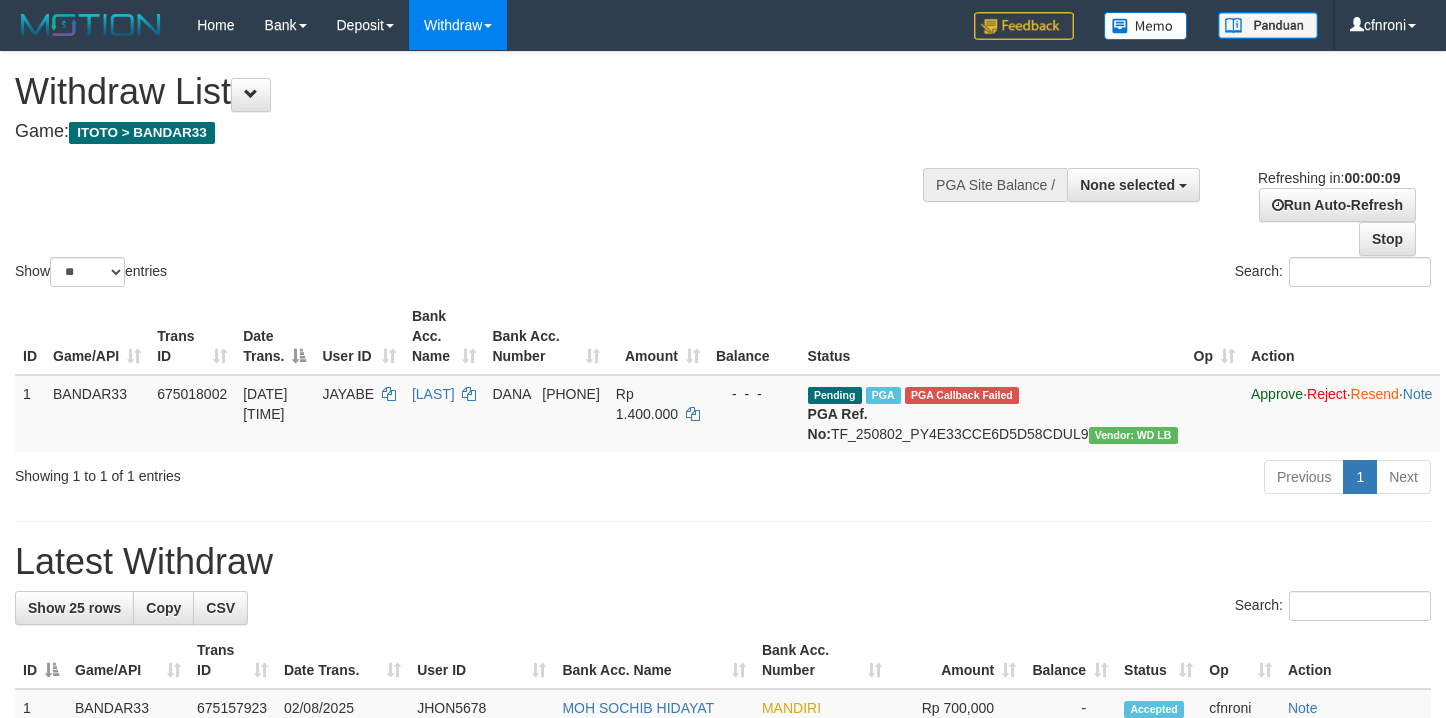 select 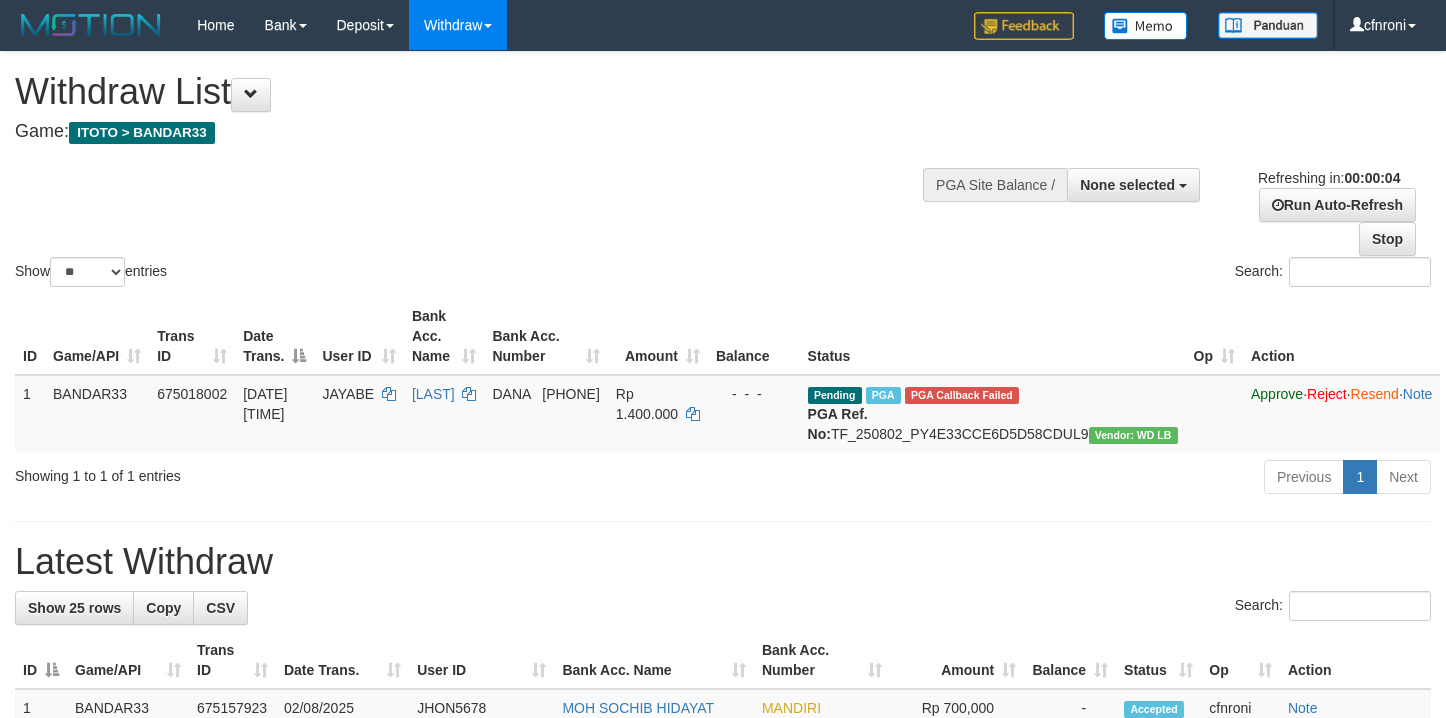 scroll, scrollTop: 0, scrollLeft: 0, axis: both 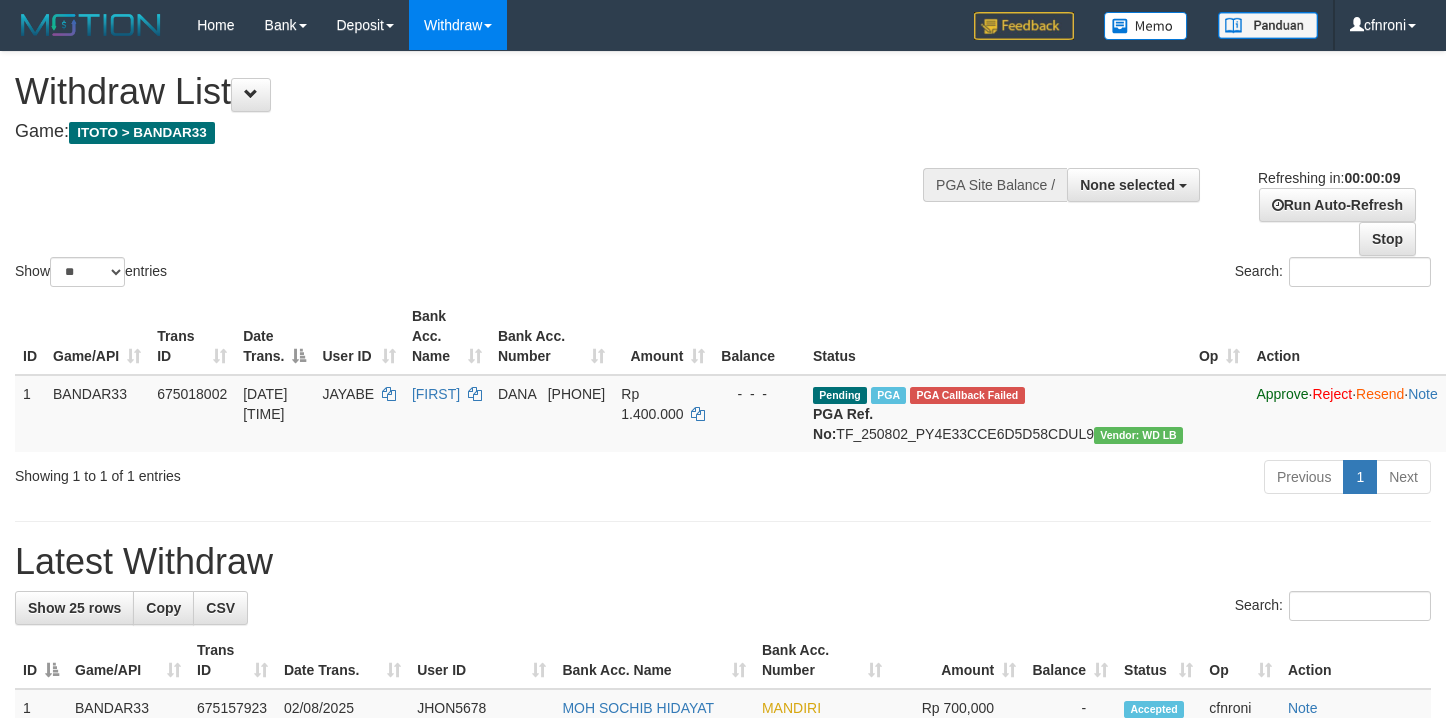 select 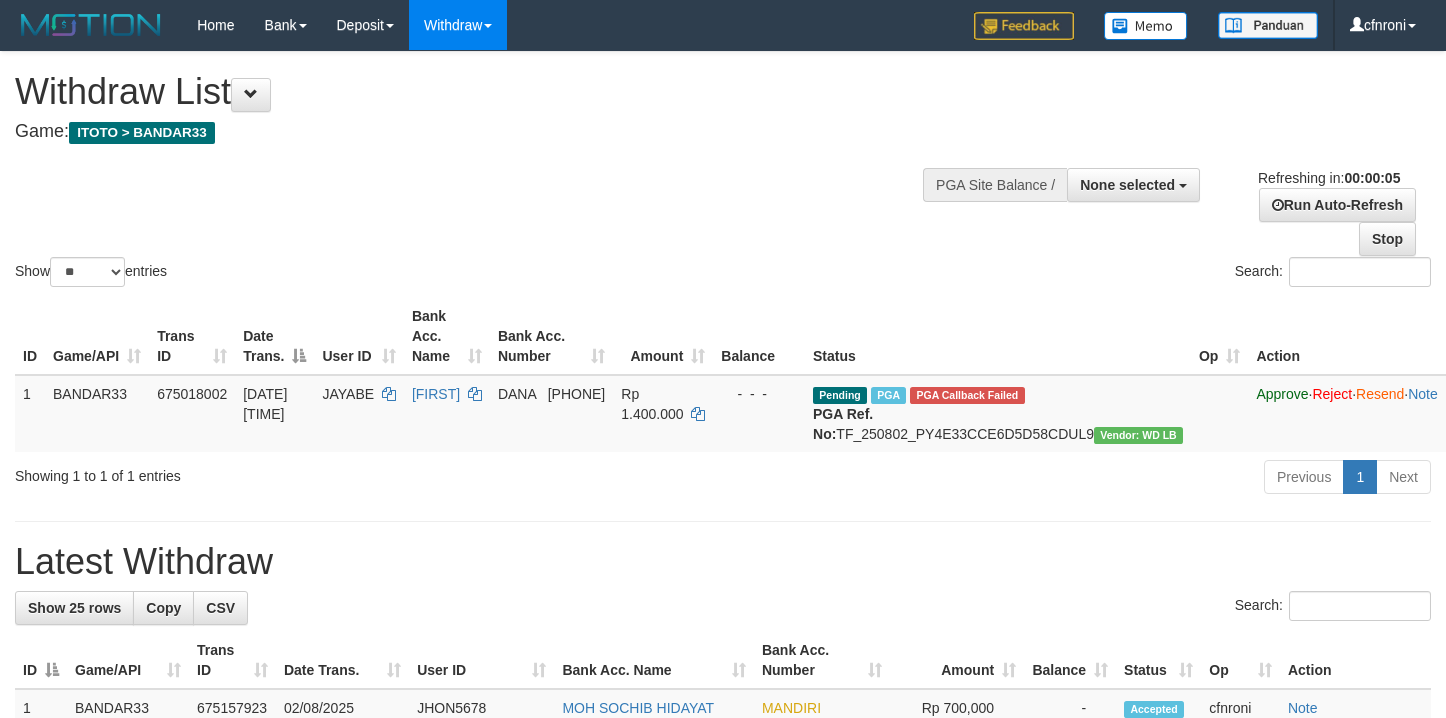 scroll, scrollTop: 0, scrollLeft: 0, axis: both 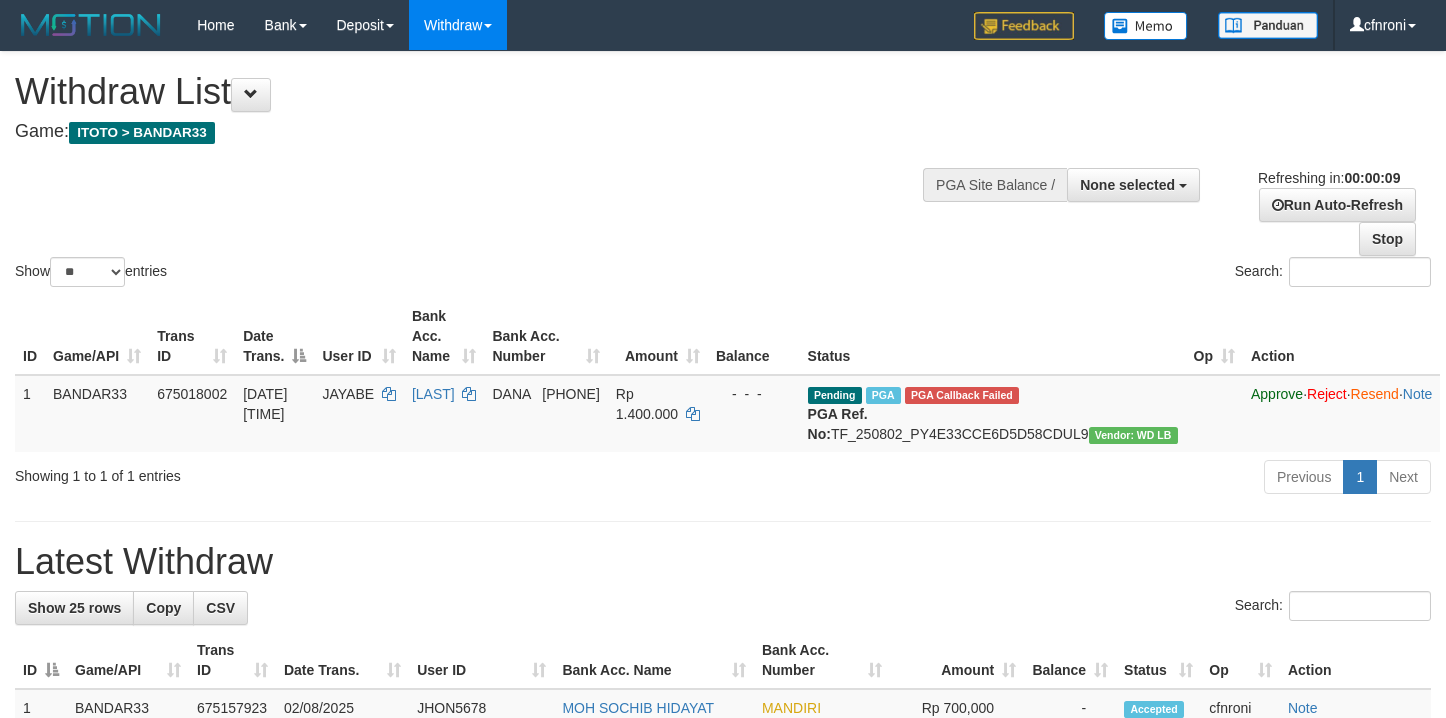 select 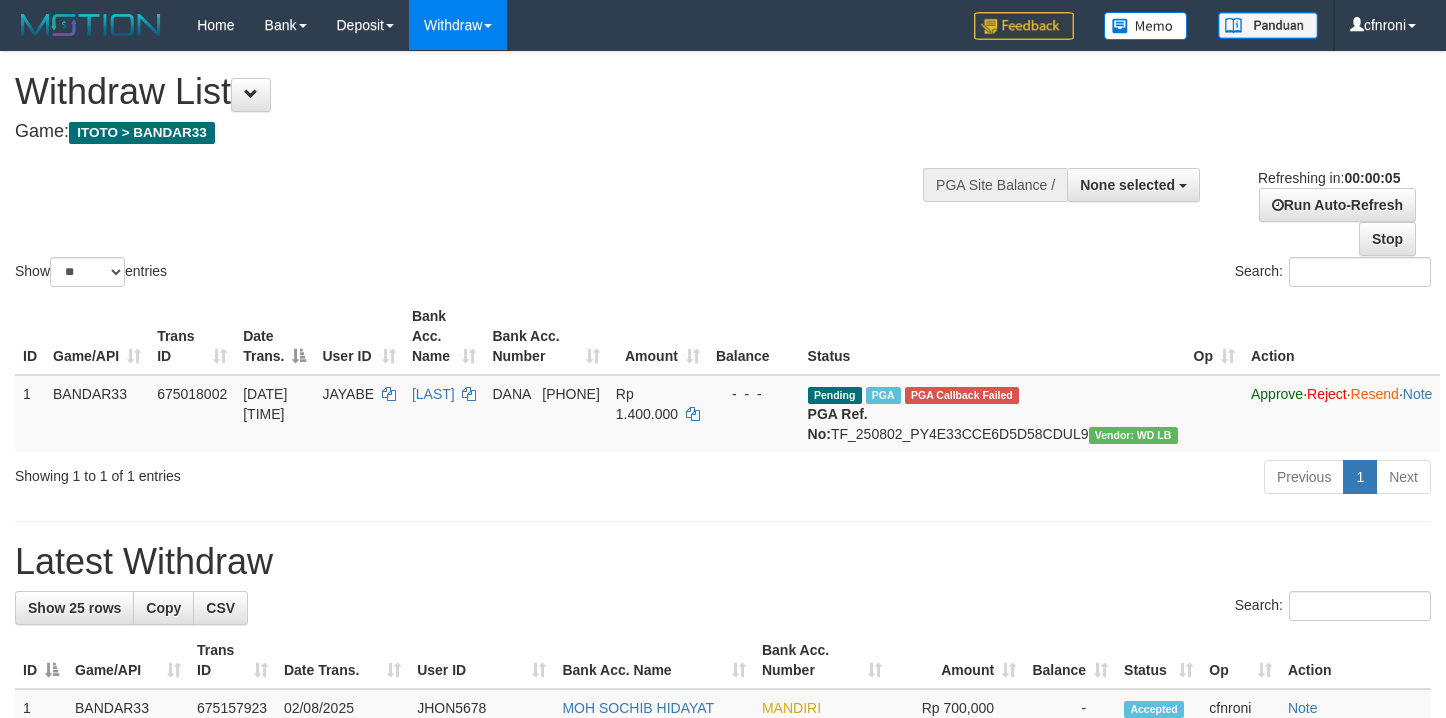 scroll, scrollTop: 0, scrollLeft: 0, axis: both 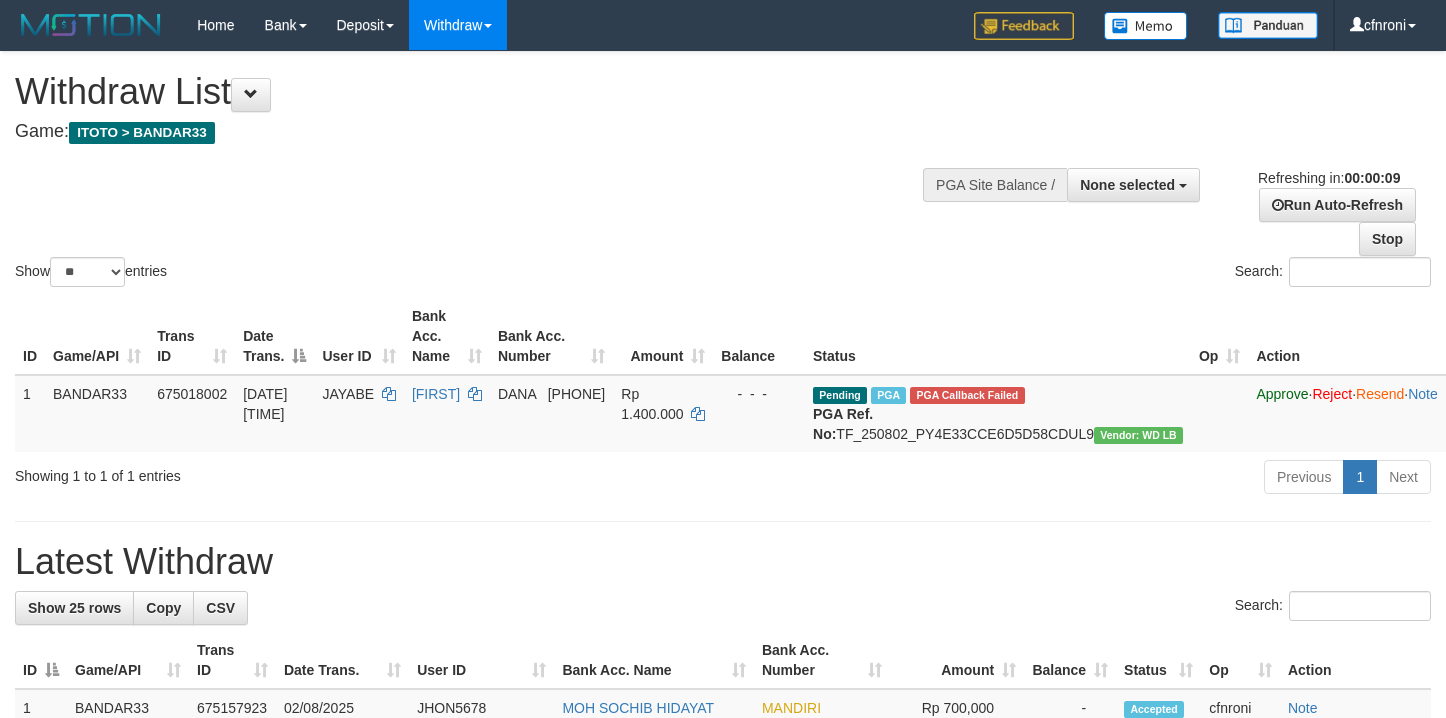 select 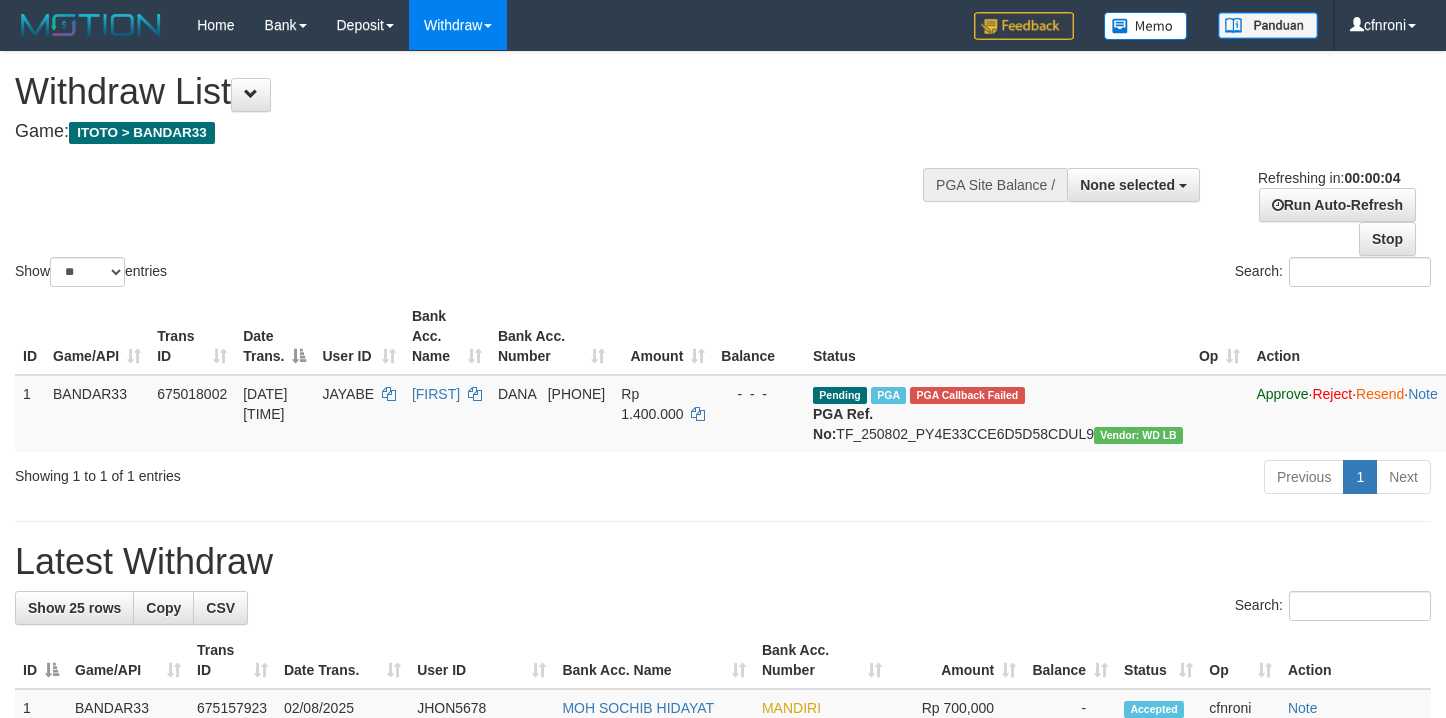 scroll, scrollTop: 0, scrollLeft: 0, axis: both 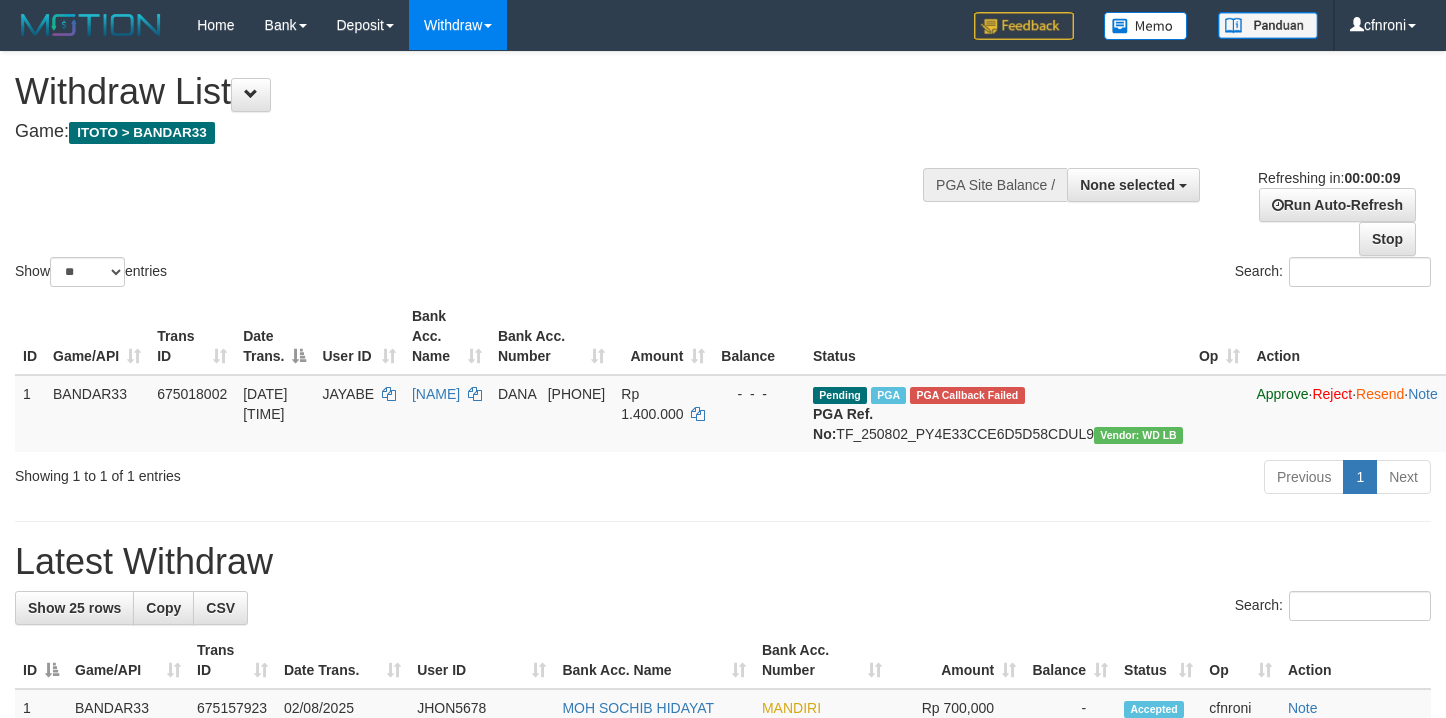 select 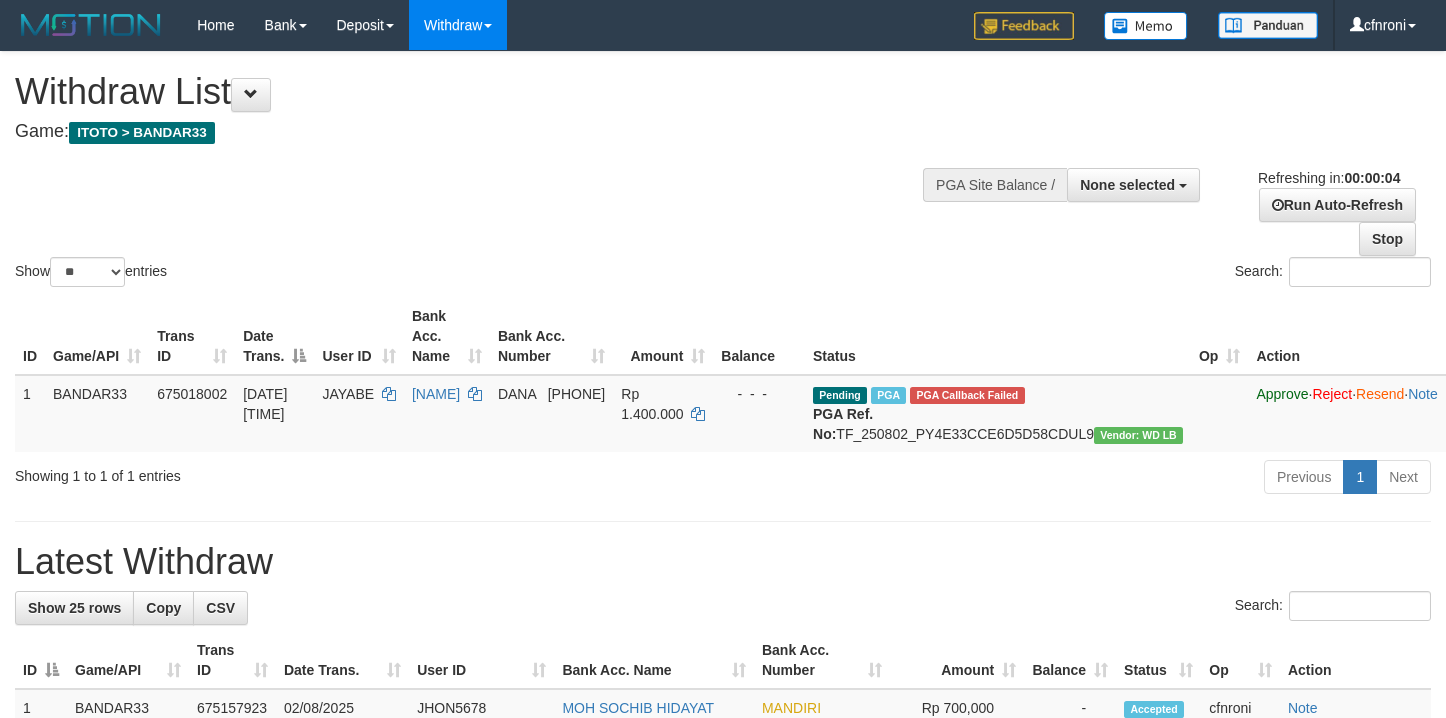 scroll, scrollTop: 0, scrollLeft: 0, axis: both 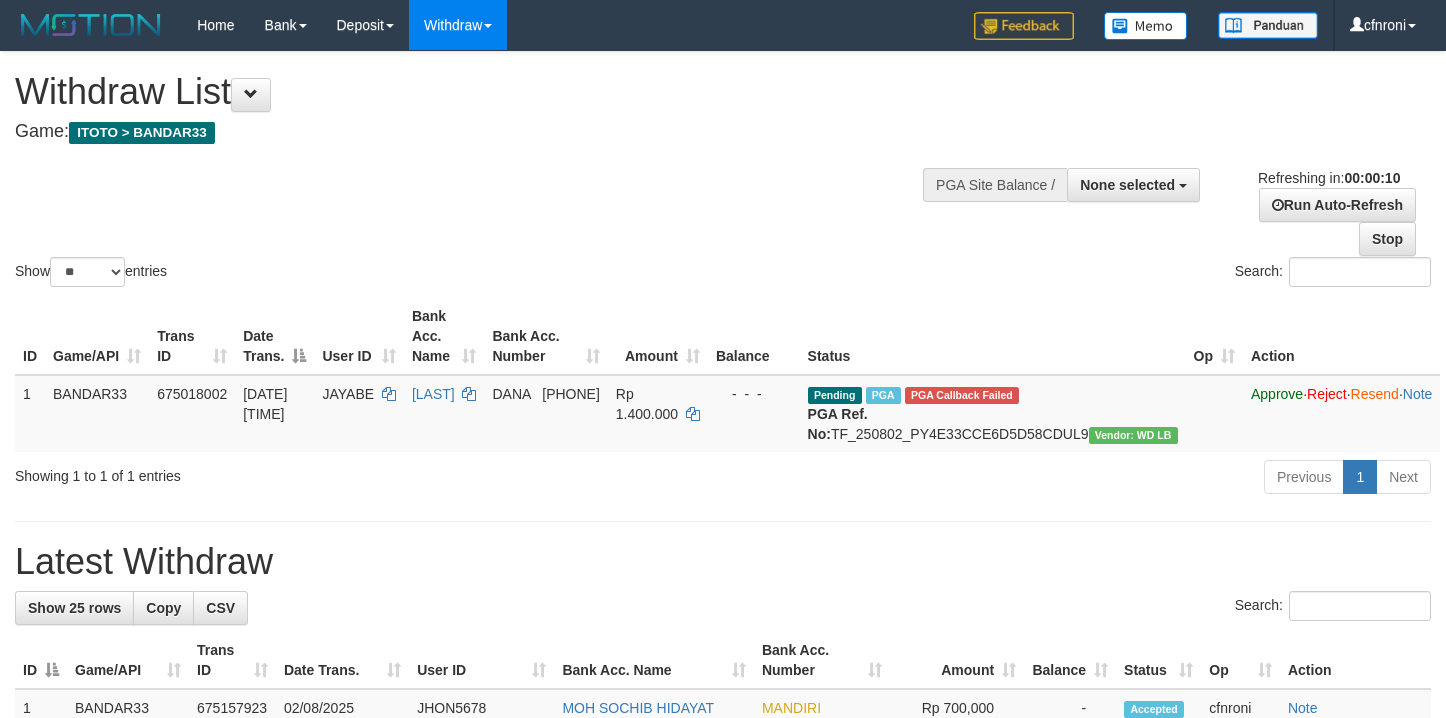 select 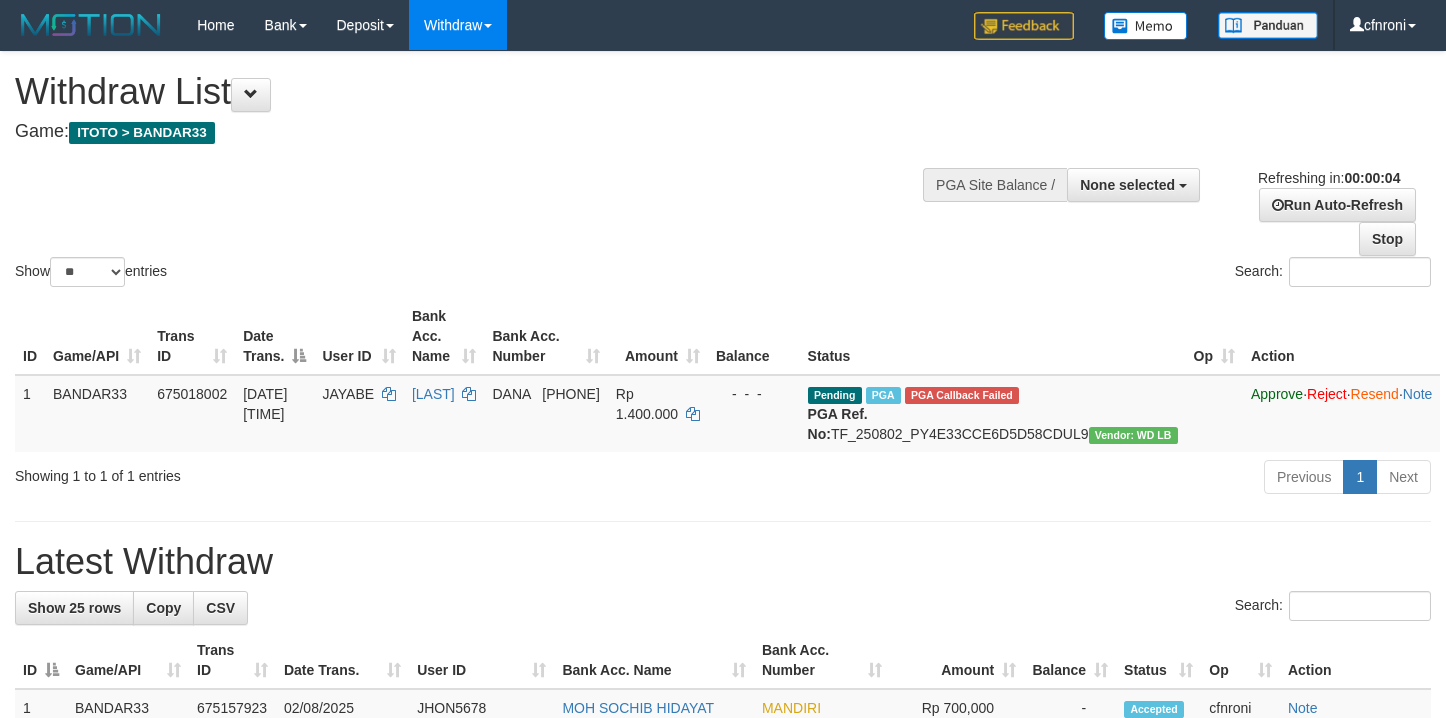 scroll, scrollTop: 0, scrollLeft: 0, axis: both 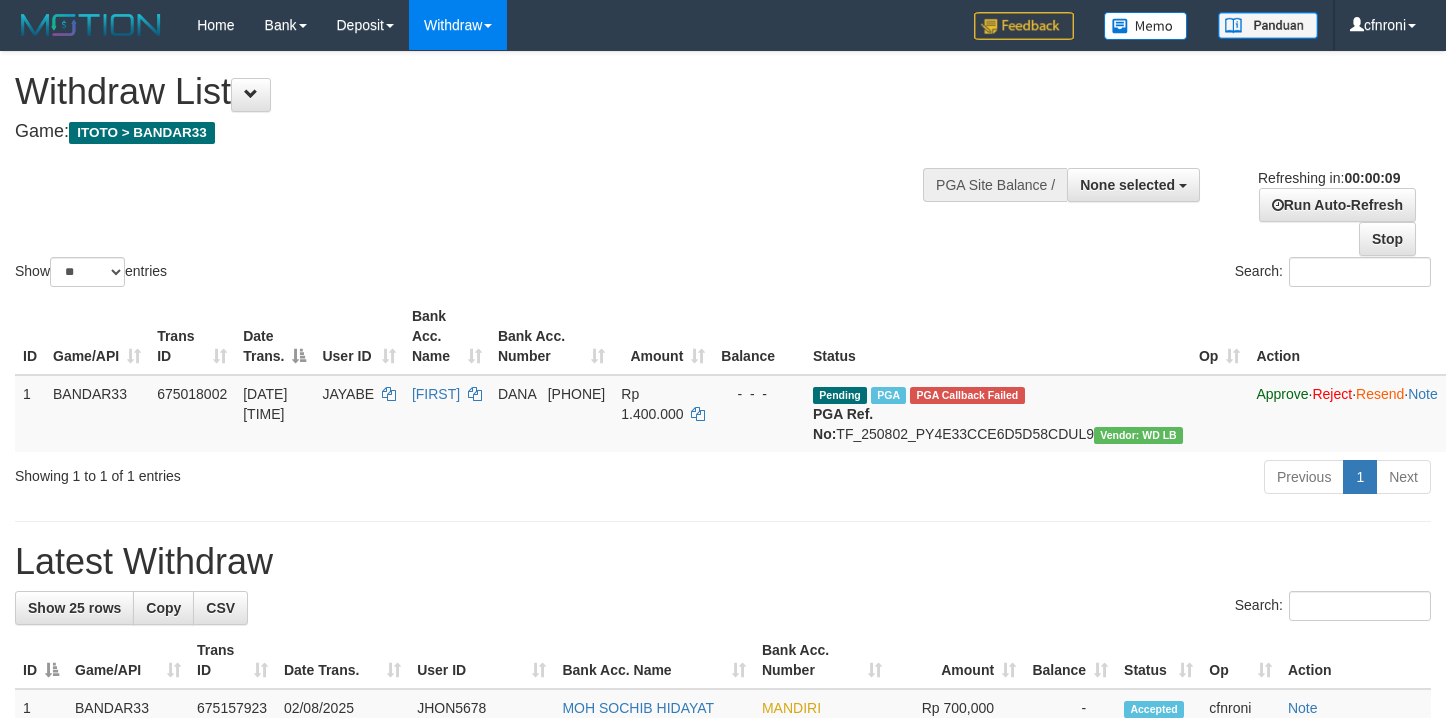 select 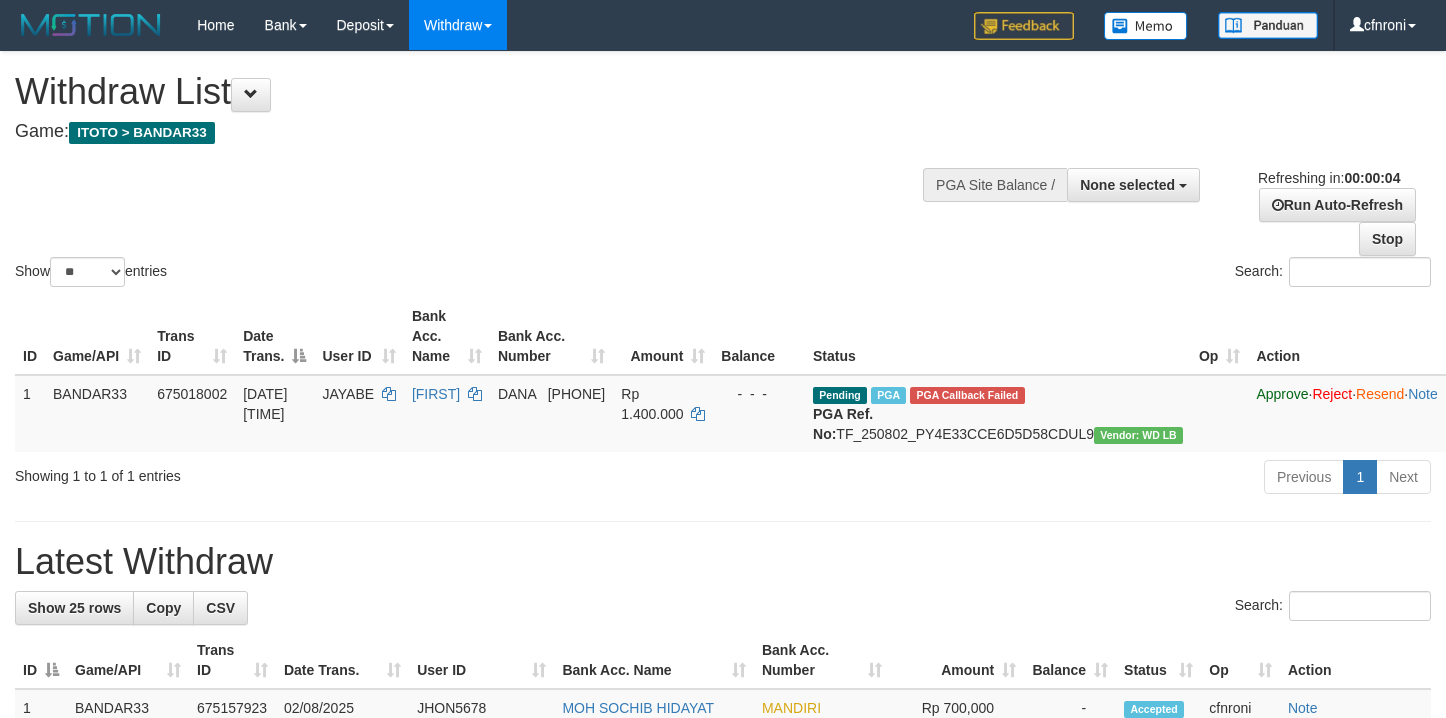 scroll, scrollTop: 0, scrollLeft: 0, axis: both 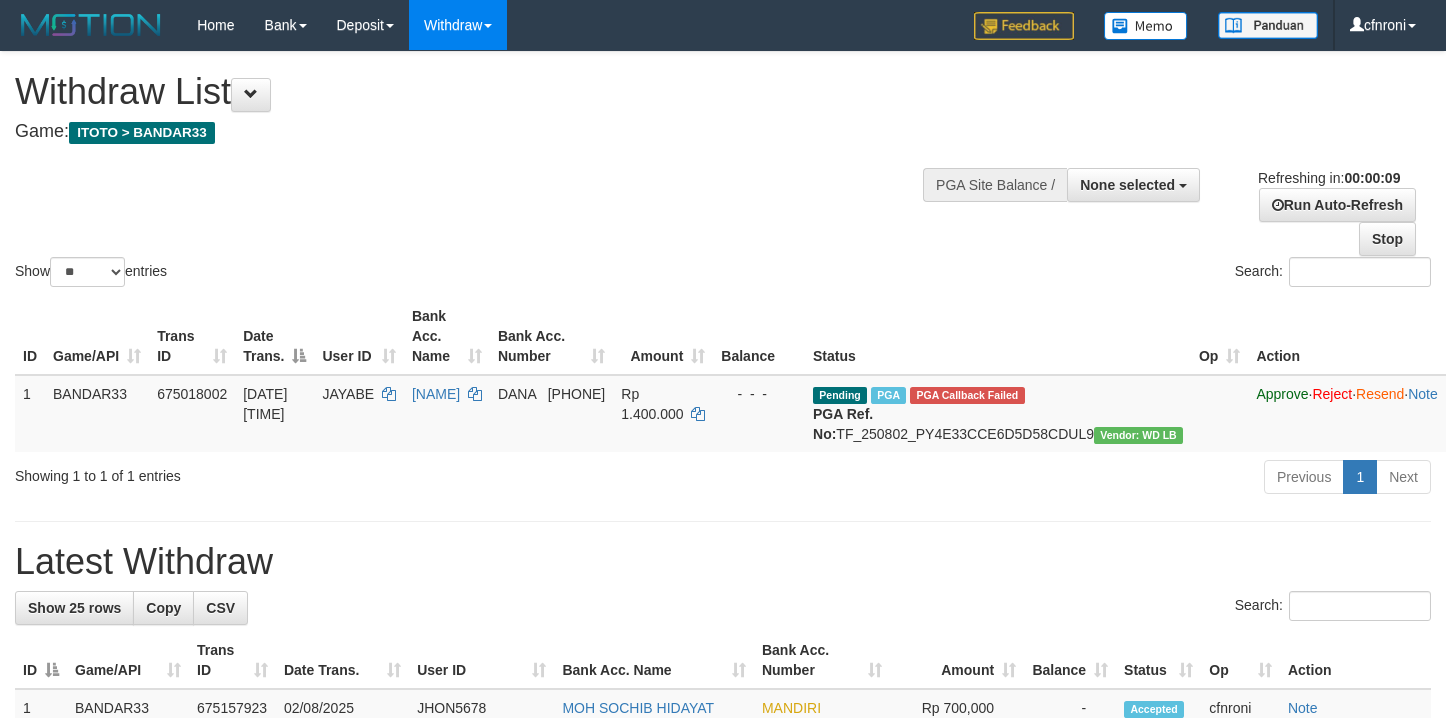 select 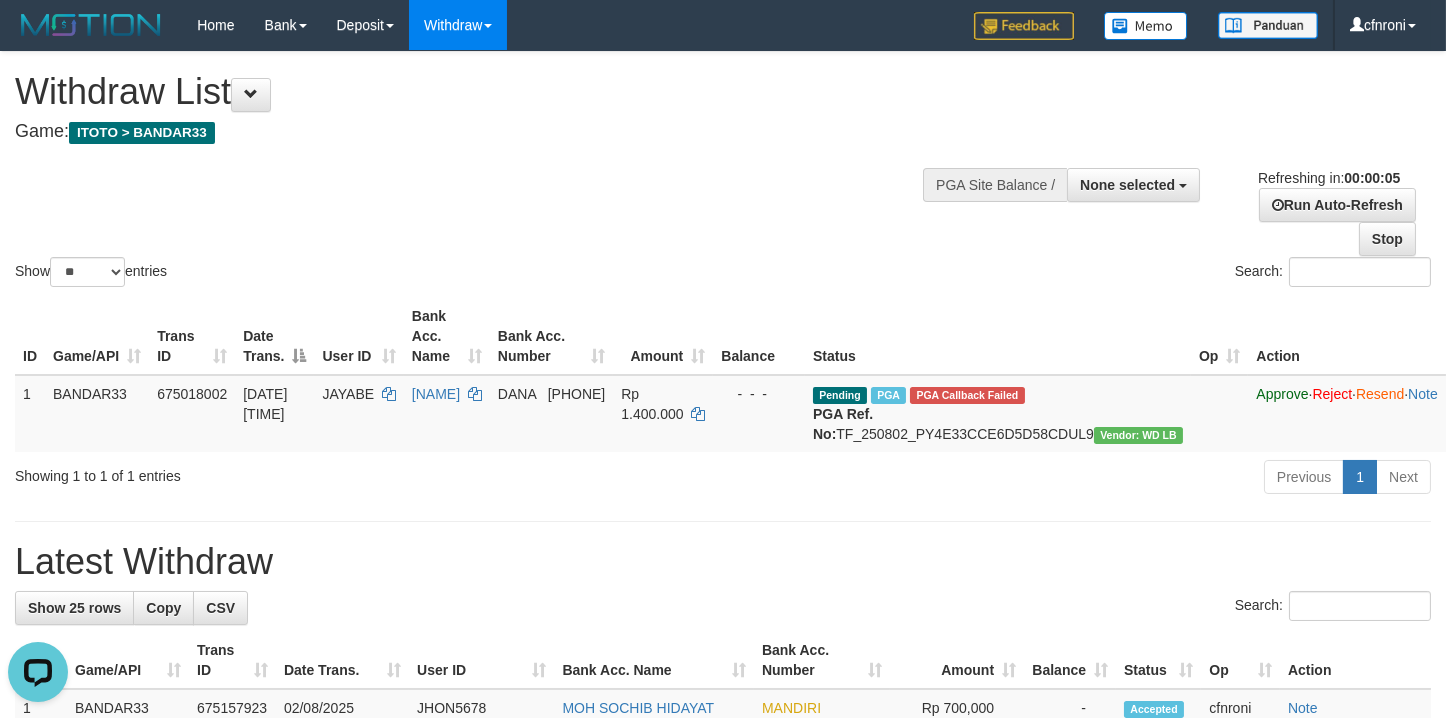 scroll, scrollTop: 0, scrollLeft: 0, axis: both 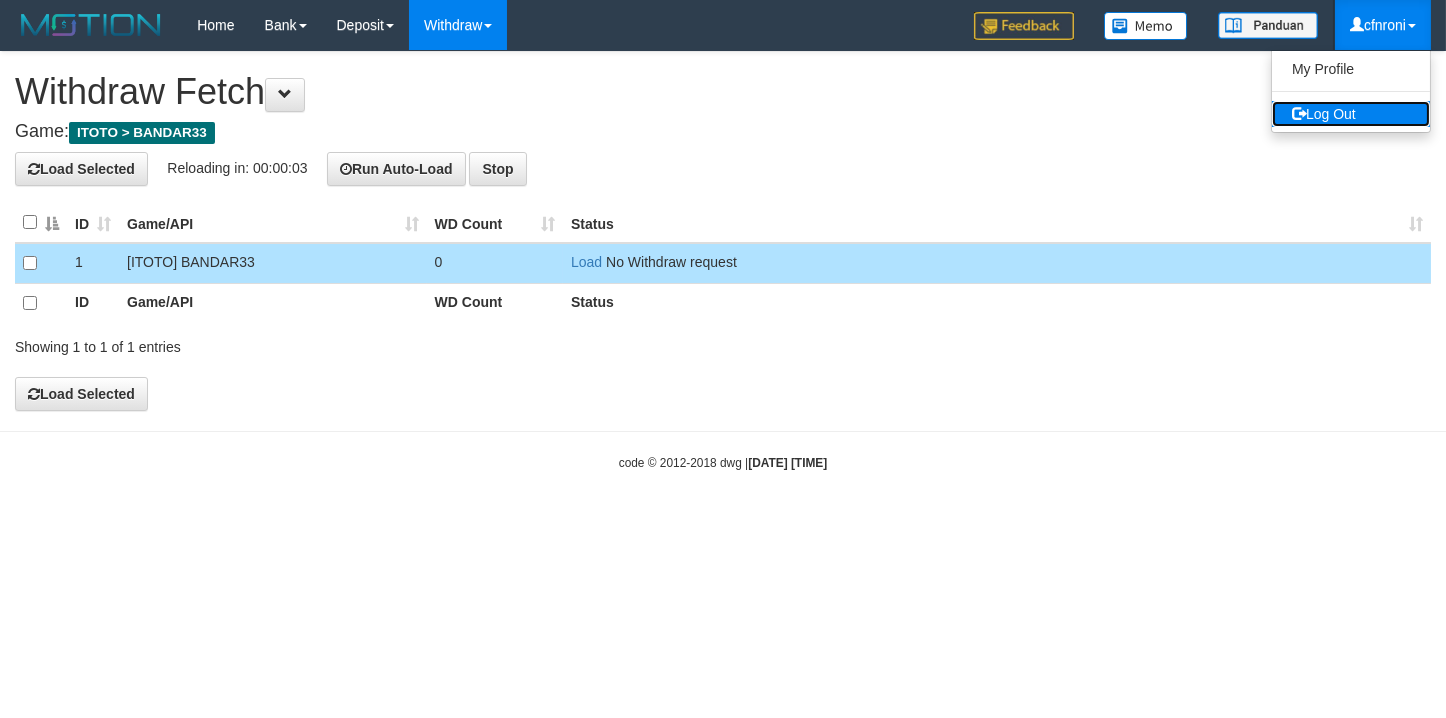 click on "Log Out" at bounding box center (1351, 114) 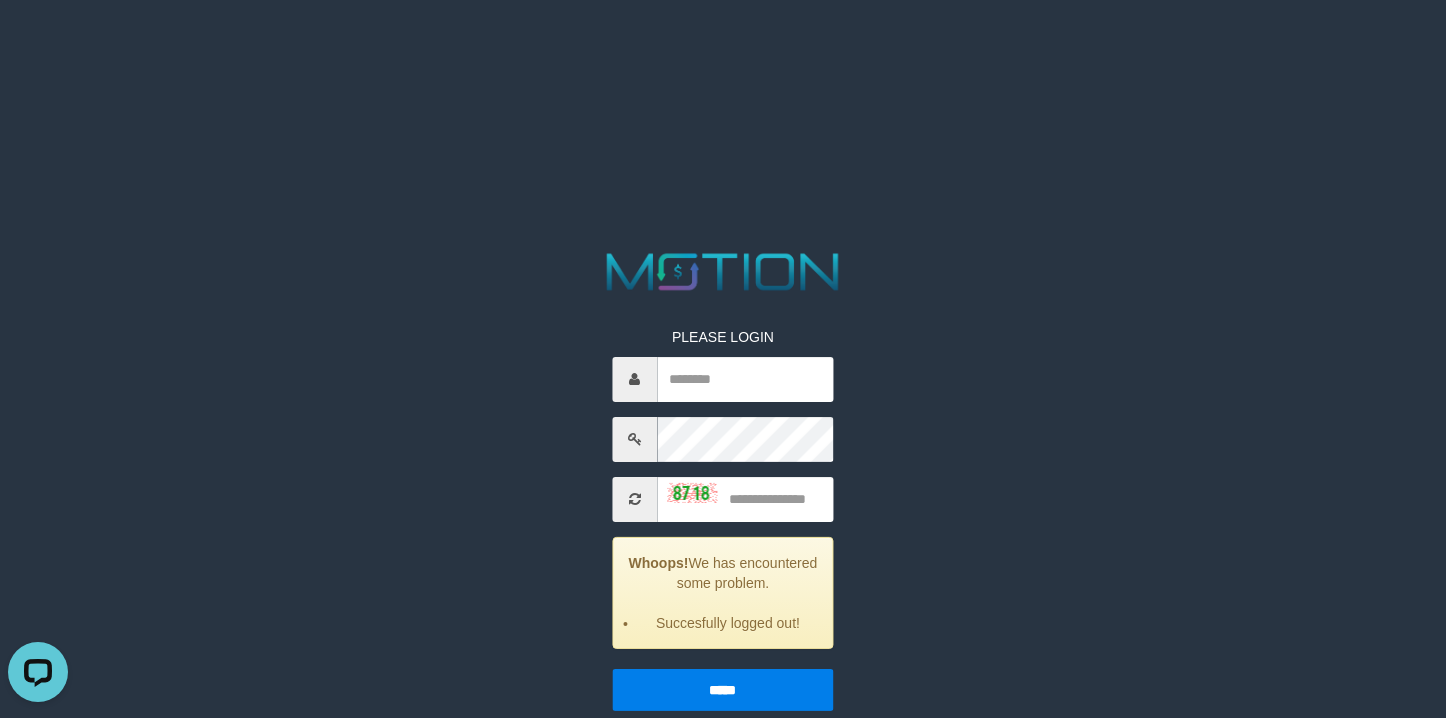 scroll, scrollTop: 0, scrollLeft: 0, axis: both 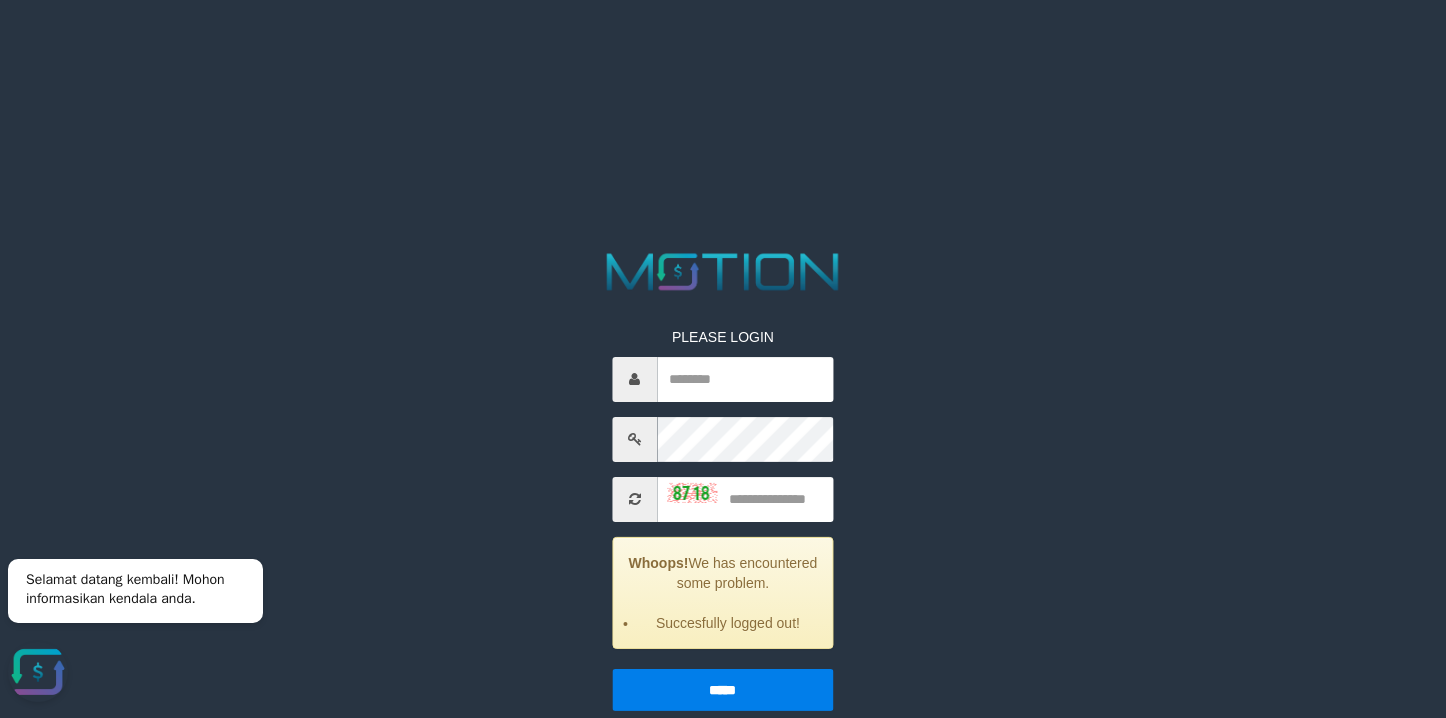 drag, startPoint x: 1213, startPoint y: 575, endPoint x: 613, endPoint y: 323, distance: 650.77185 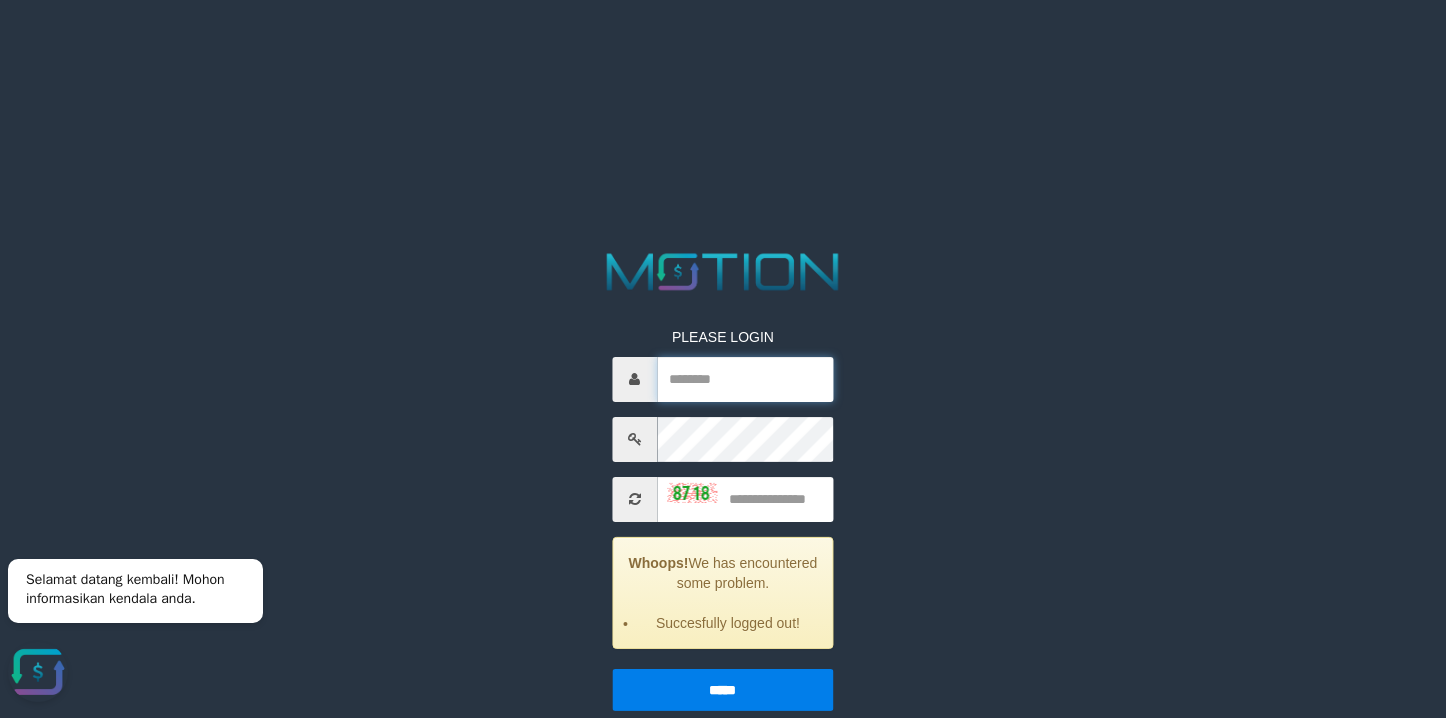 click at bounding box center [746, 379] 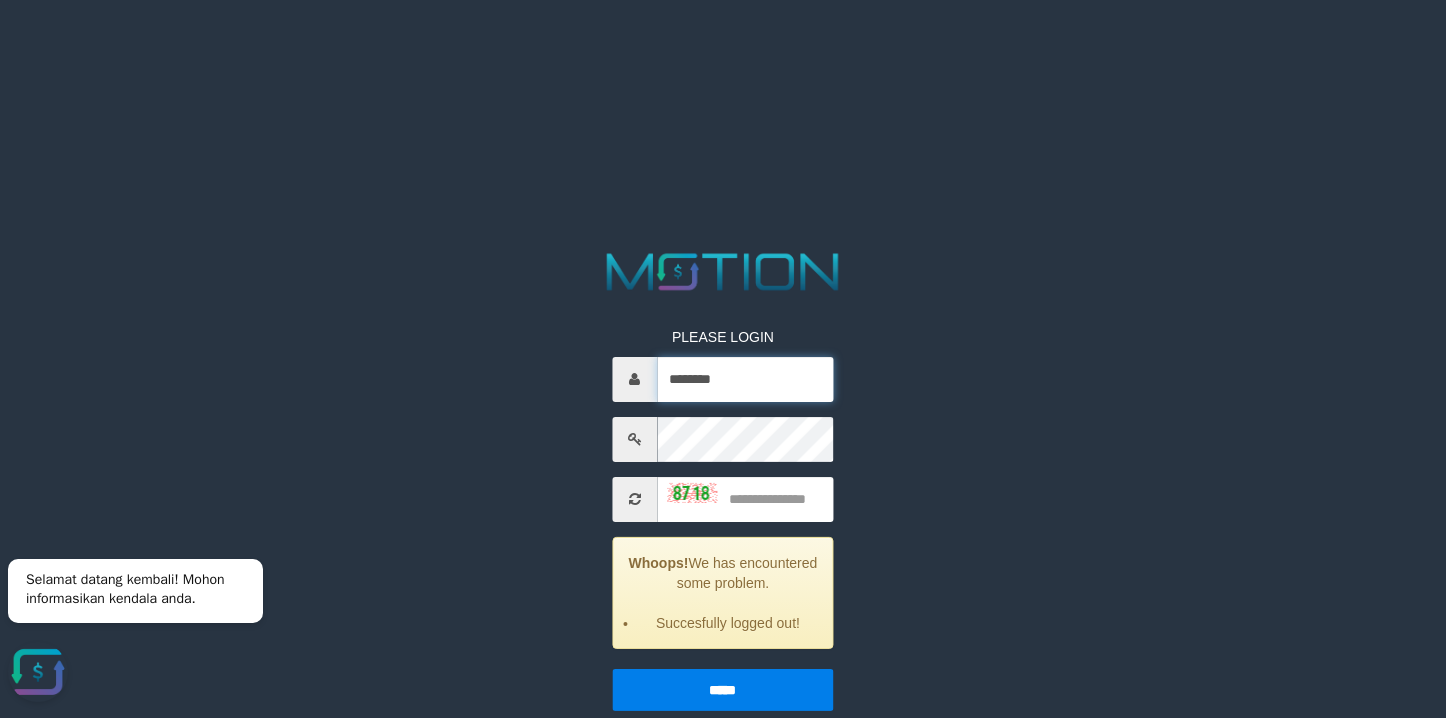 type on "********" 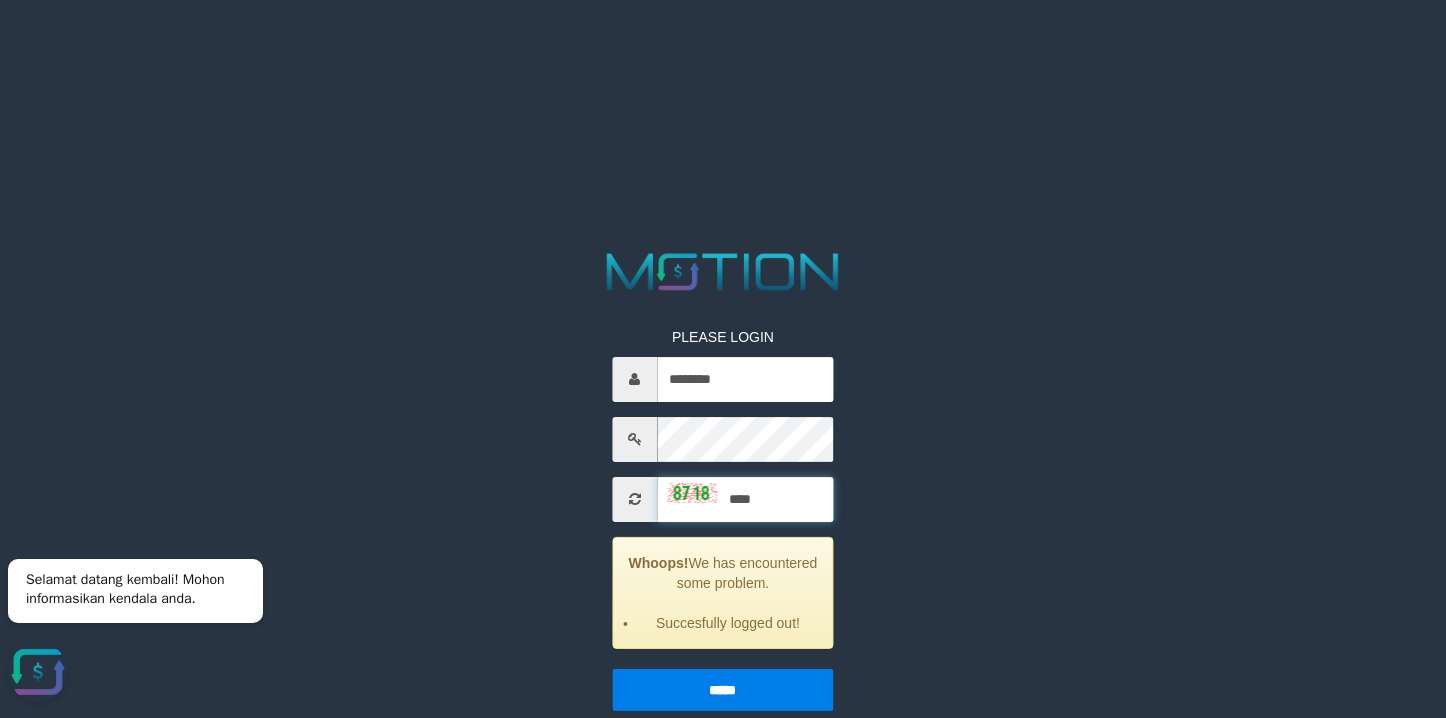 type on "****" 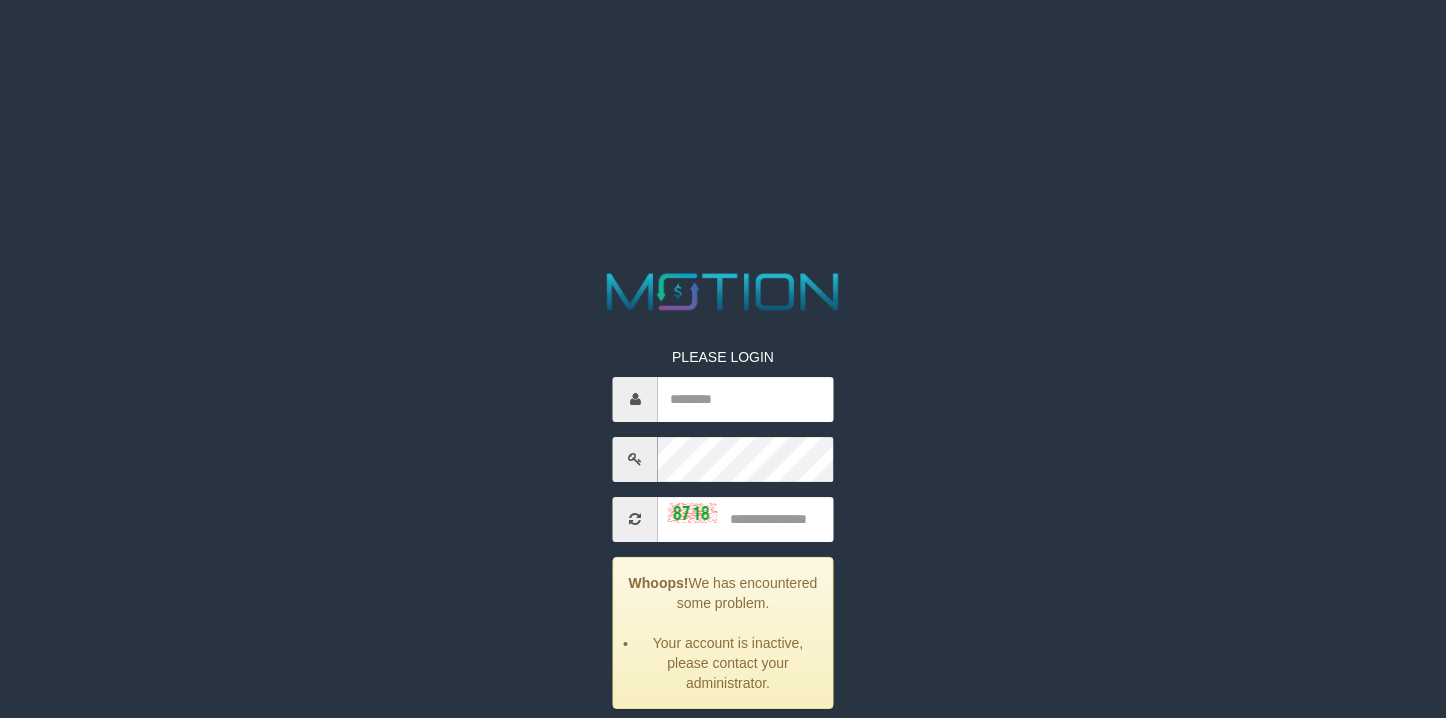 scroll, scrollTop: 0, scrollLeft: 0, axis: both 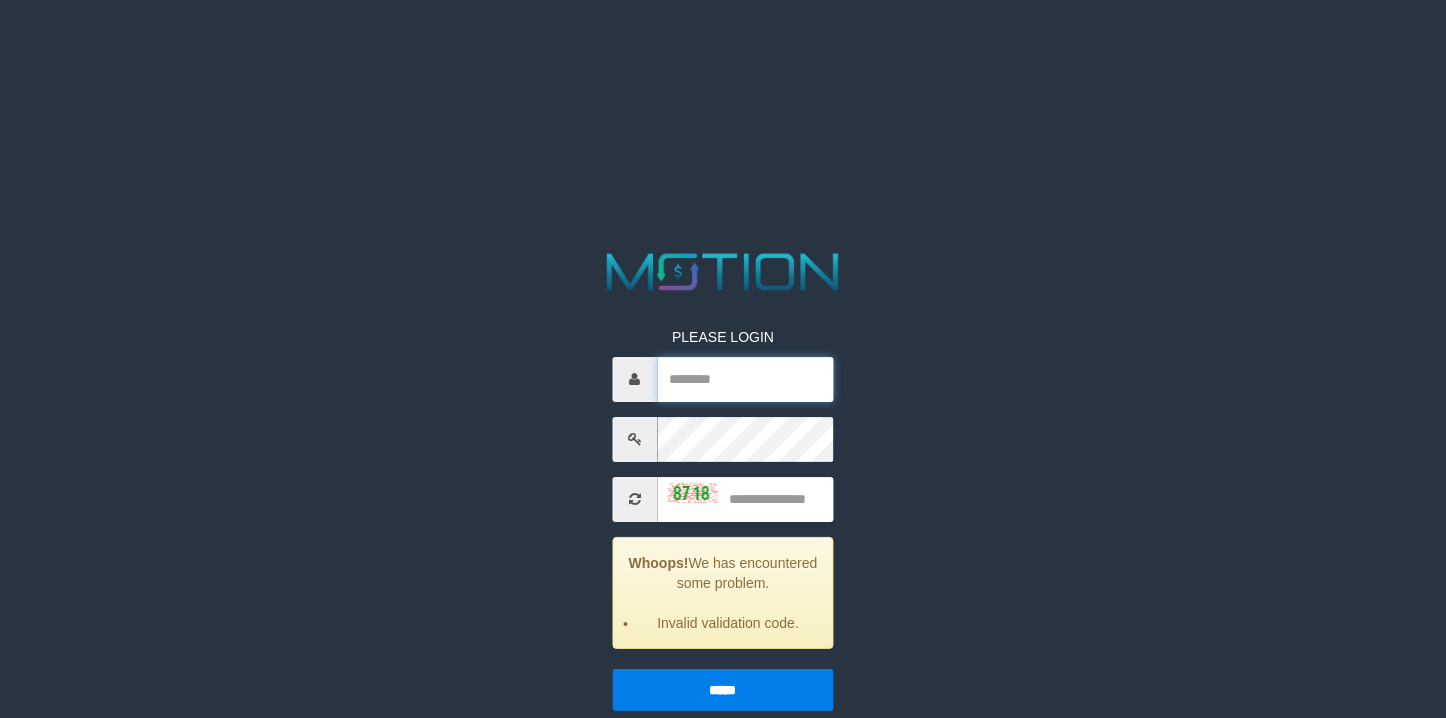 click at bounding box center [746, 379] 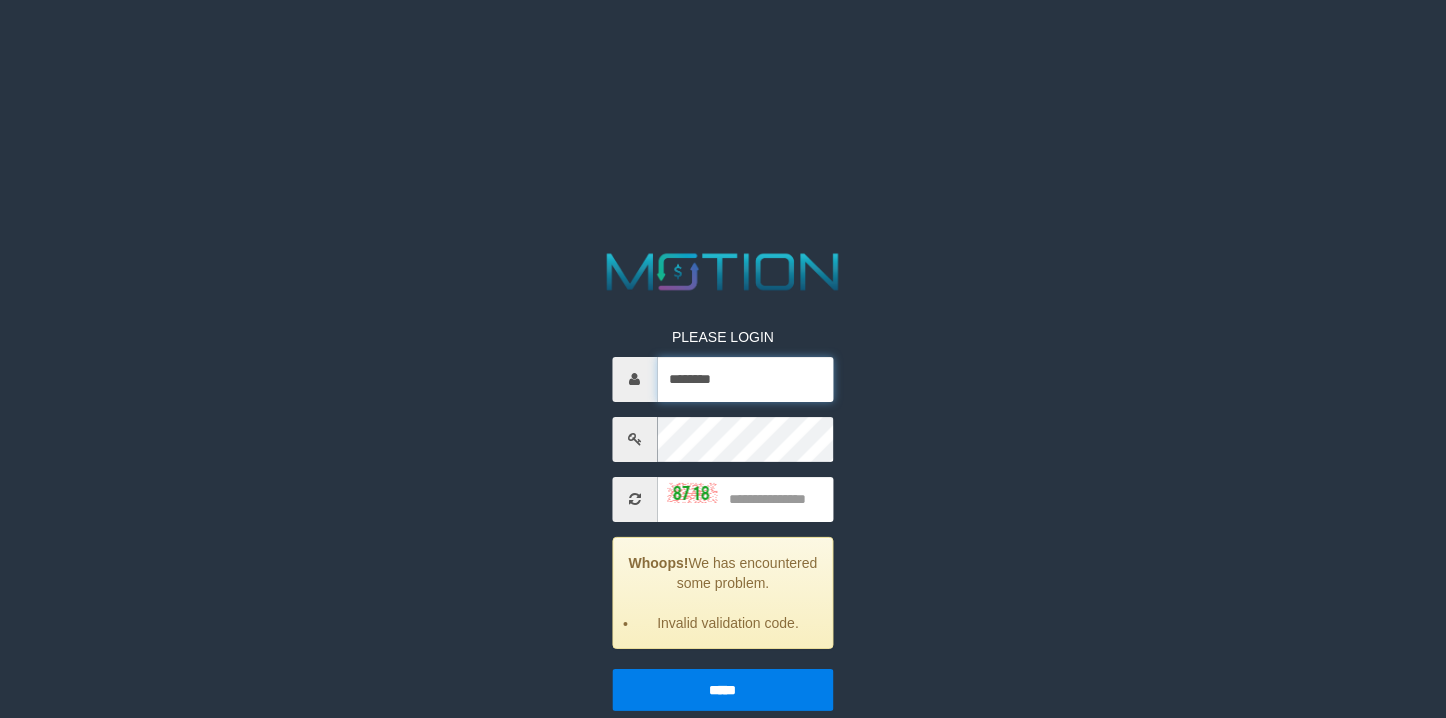 type on "********" 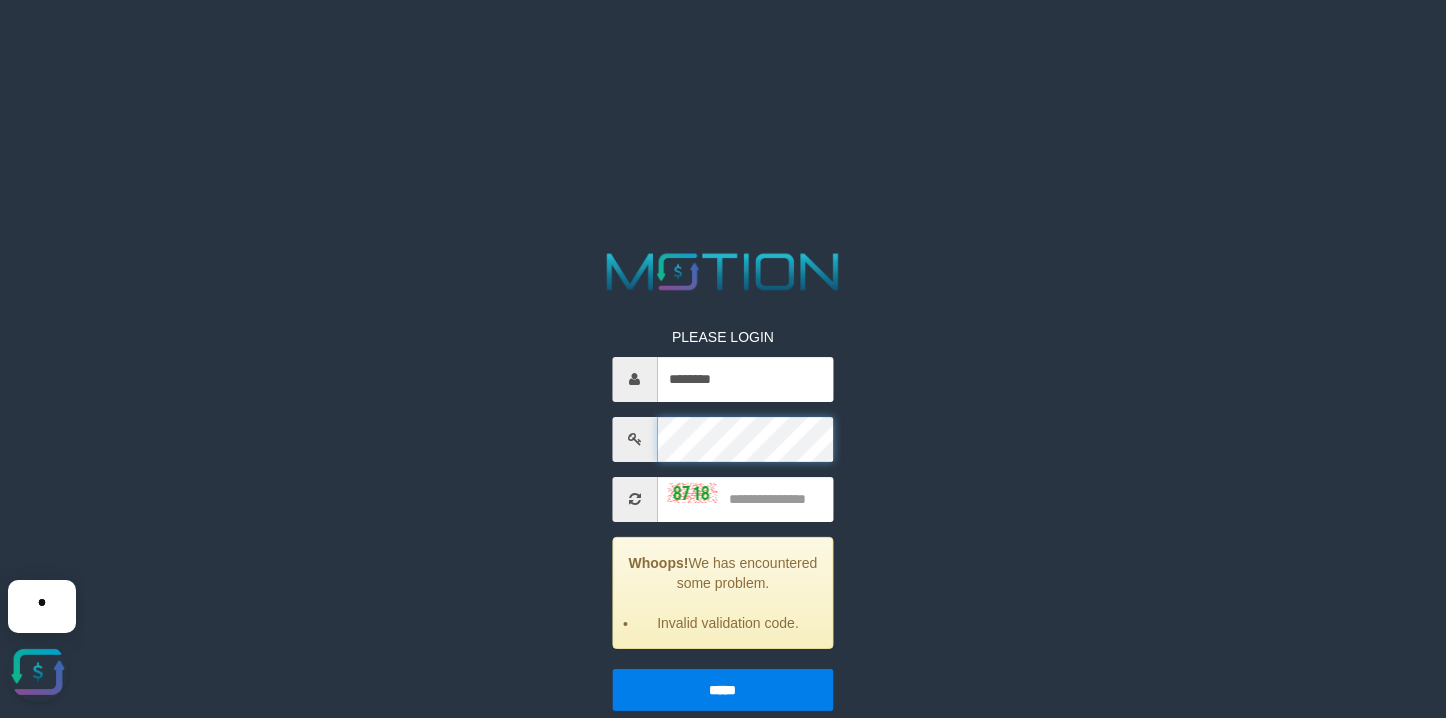 scroll, scrollTop: 0, scrollLeft: 0, axis: both 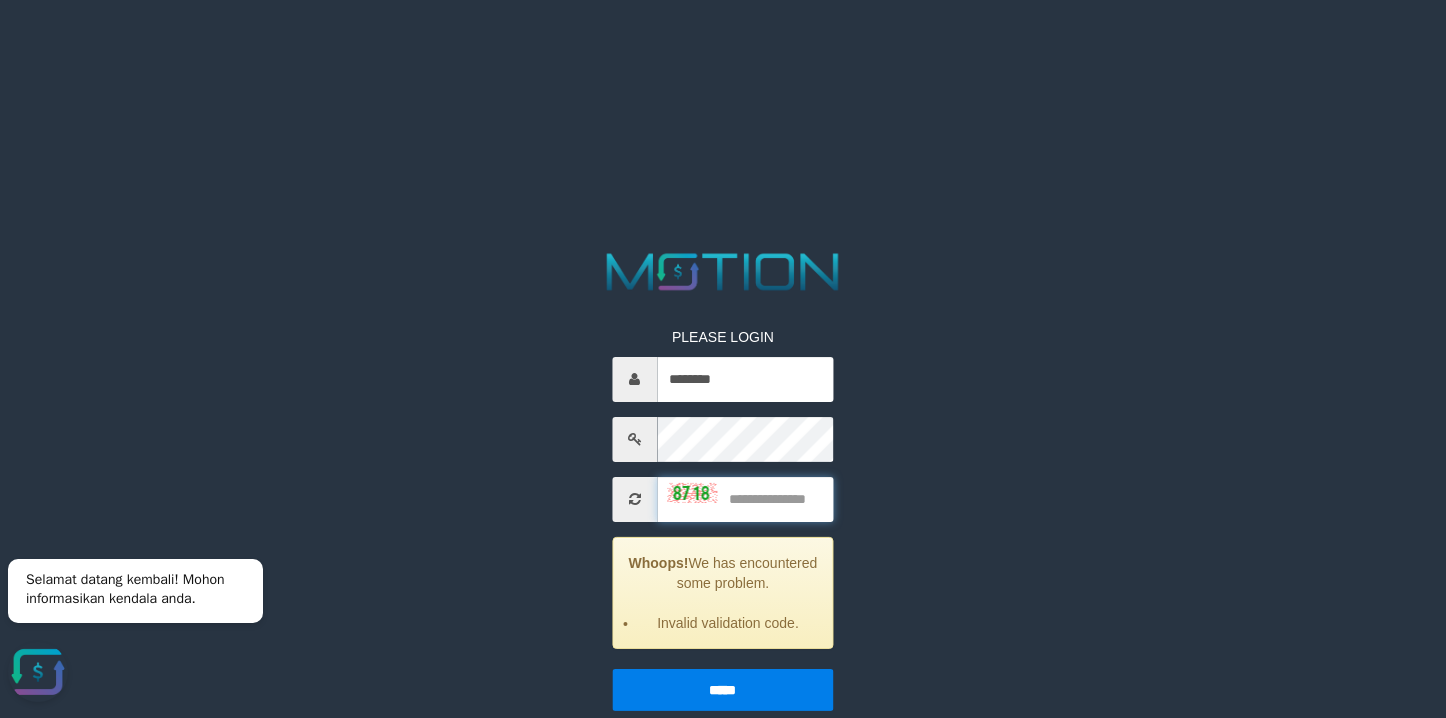 click at bounding box center (746, 499) 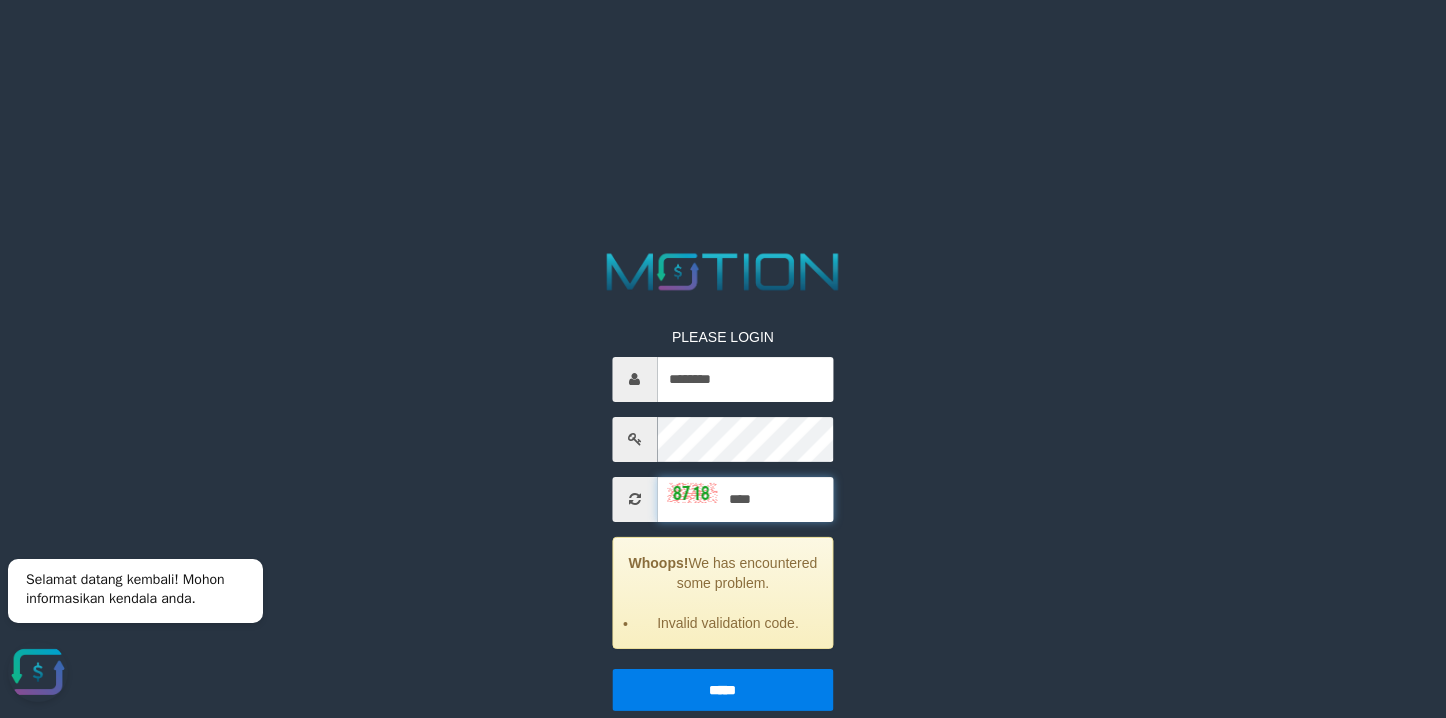 type on "****" 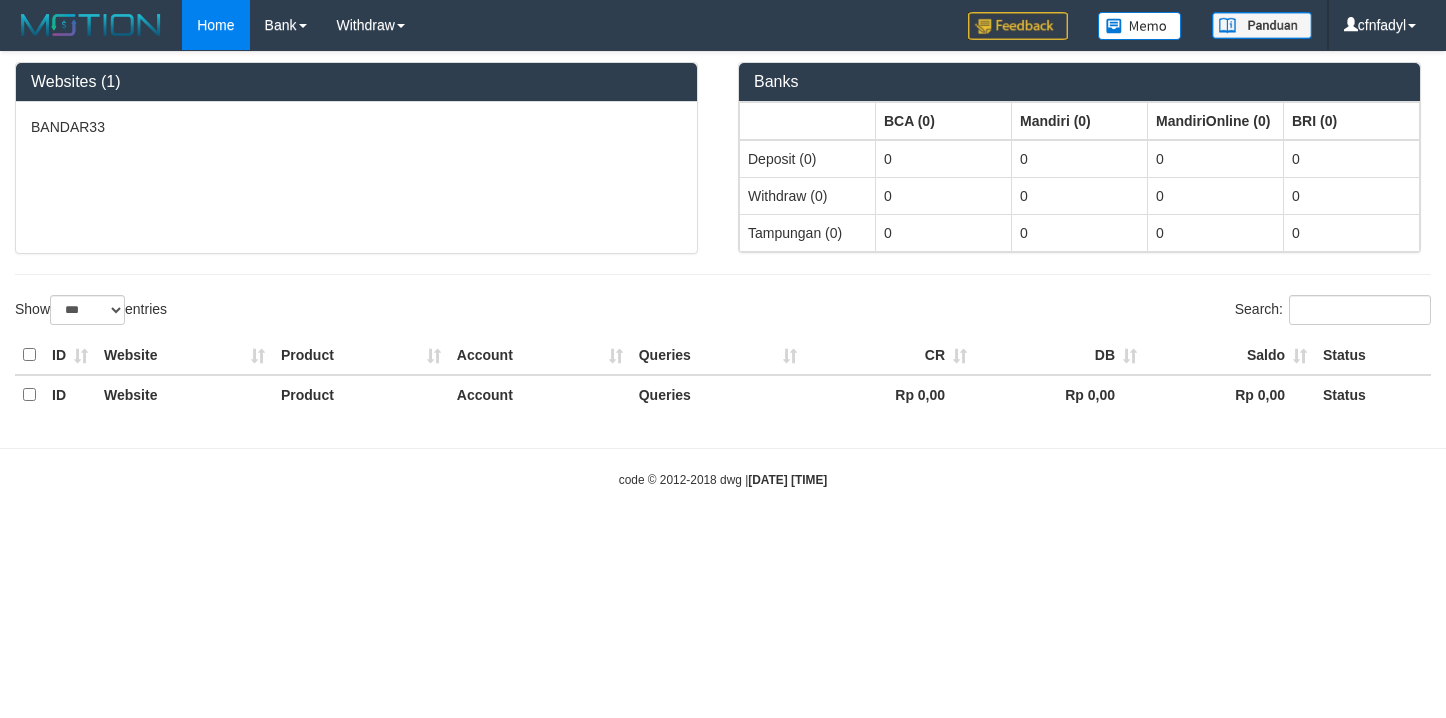 select on "***" 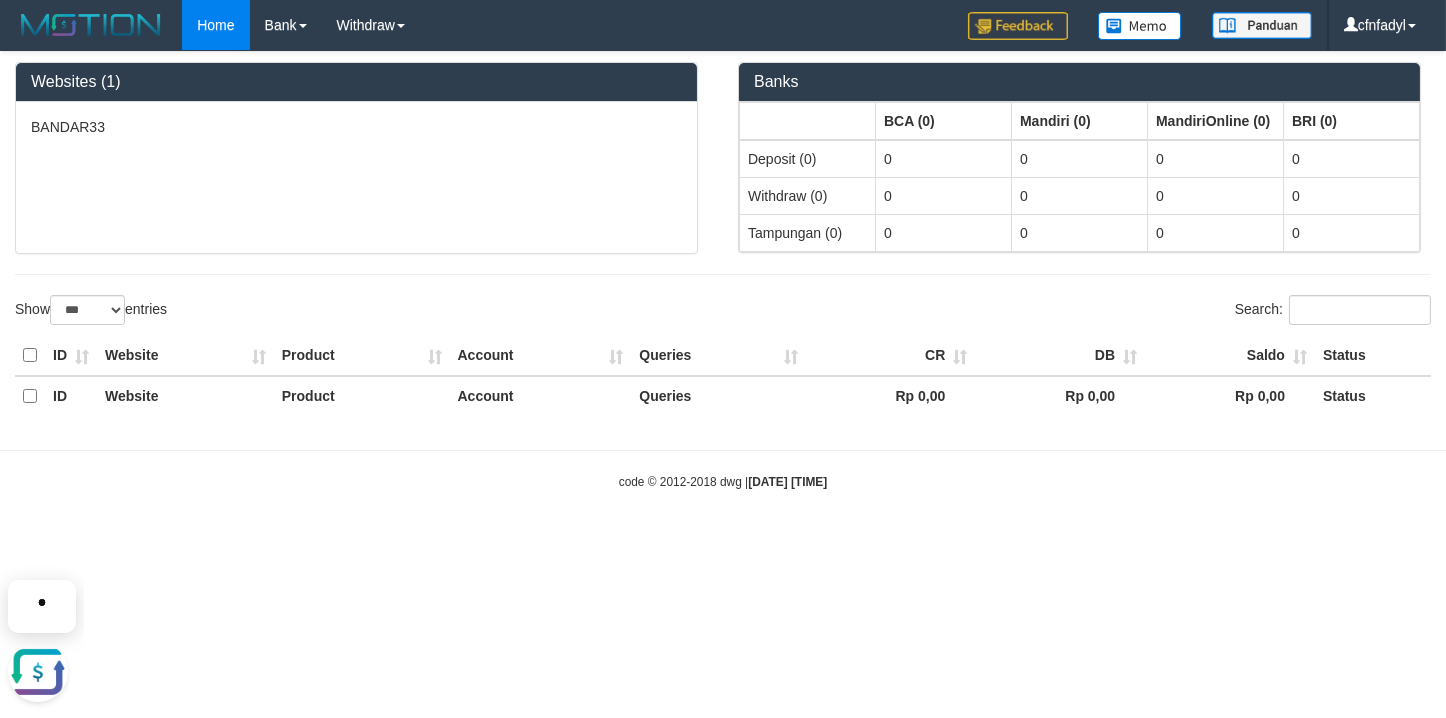 scroll, scrollTop: 0, scrollLeft: 0, axis: both 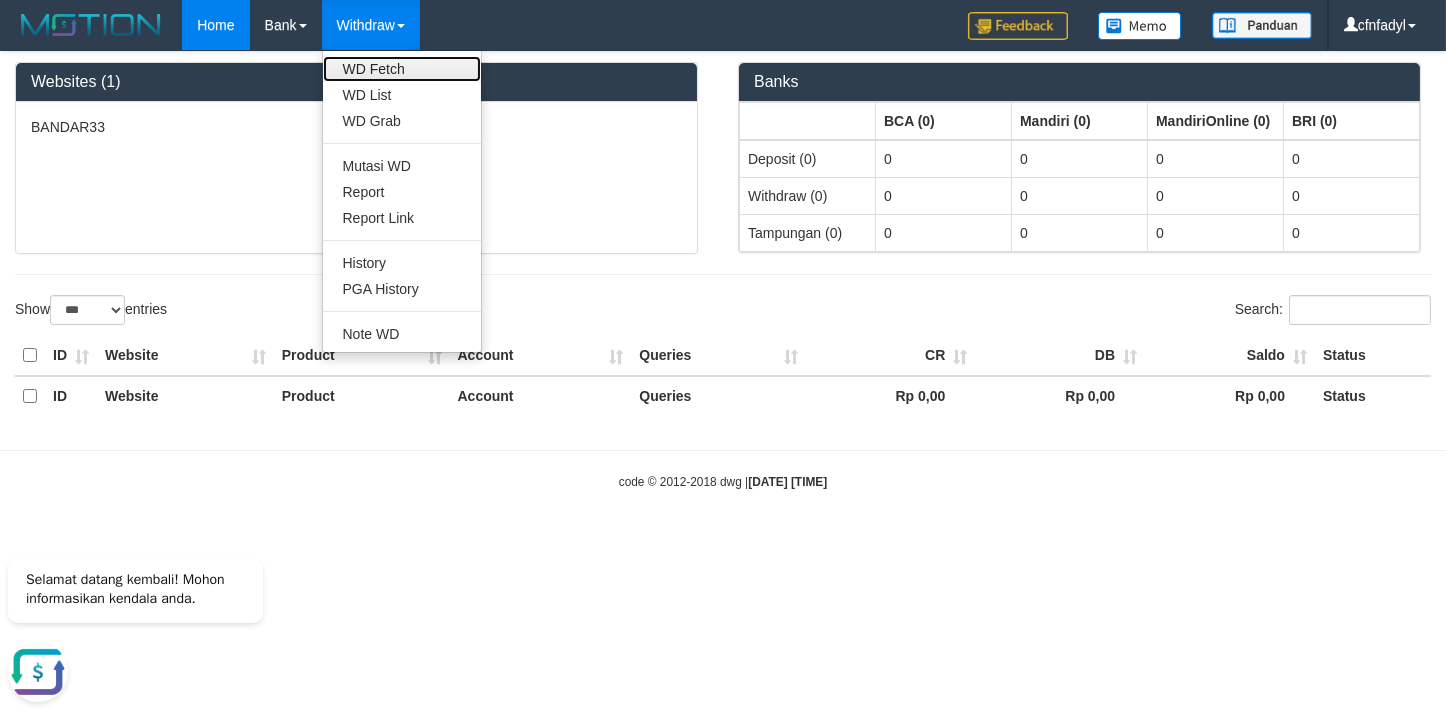 drag, startPoint x: 382, startPoint y: 70, endPoint x: 364, endPoint y: 75, distance: 18.681541 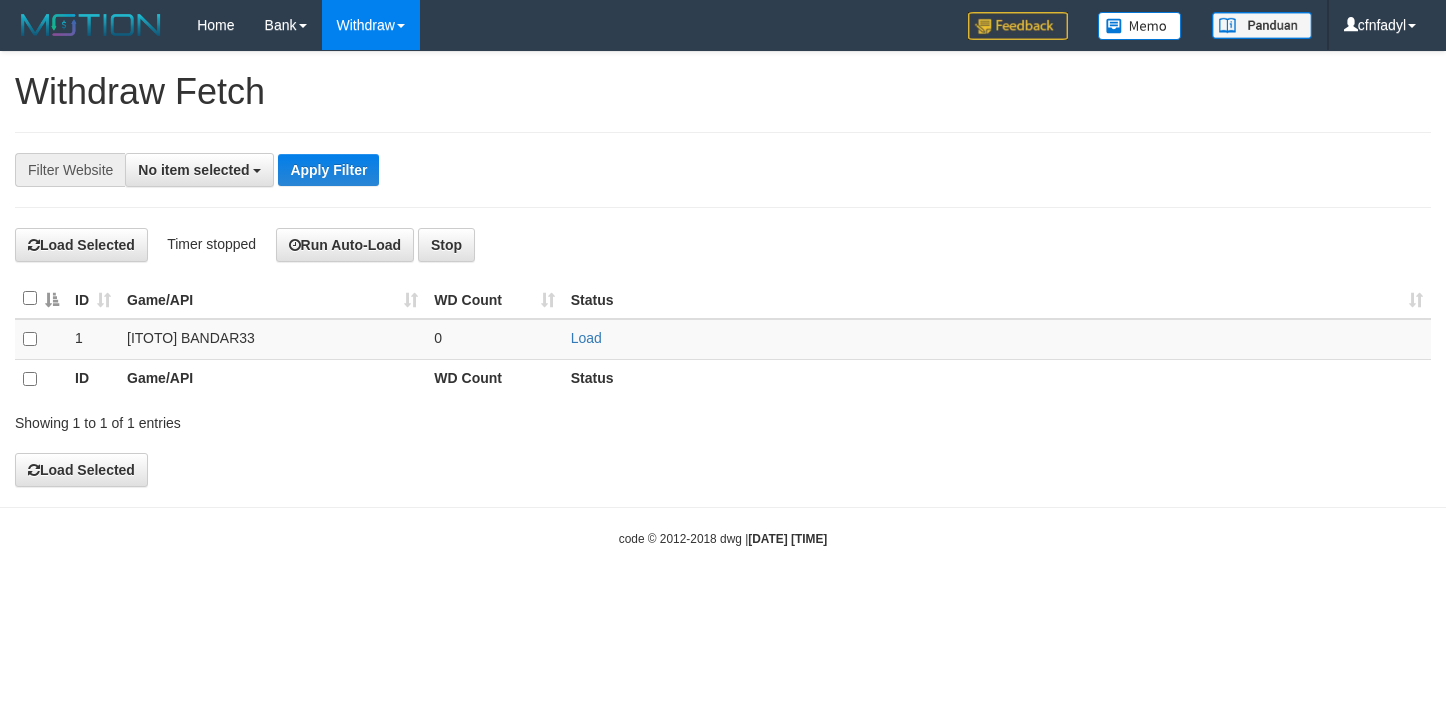 scroll, scrollTop: 0, scrollLeft: 0, axis: both 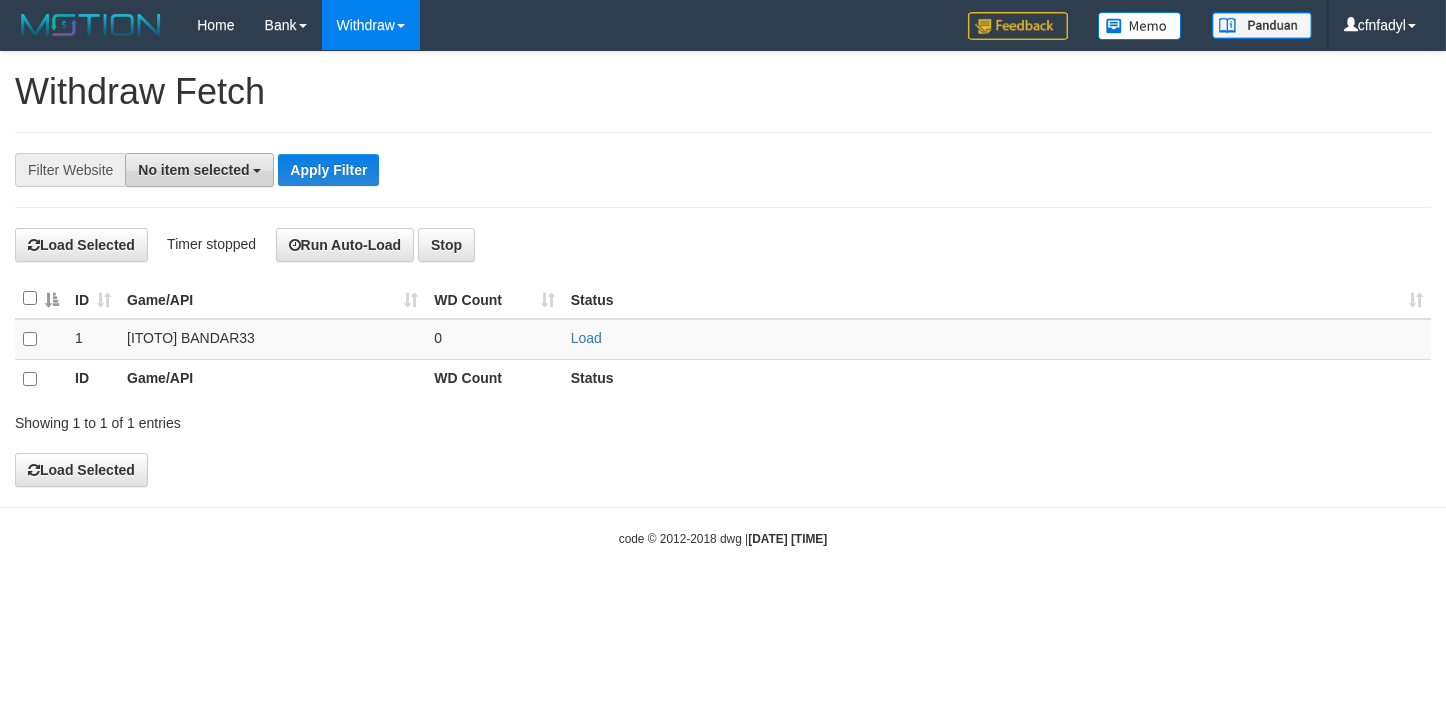 click on "No item selected" at bounding box center [193, 170] 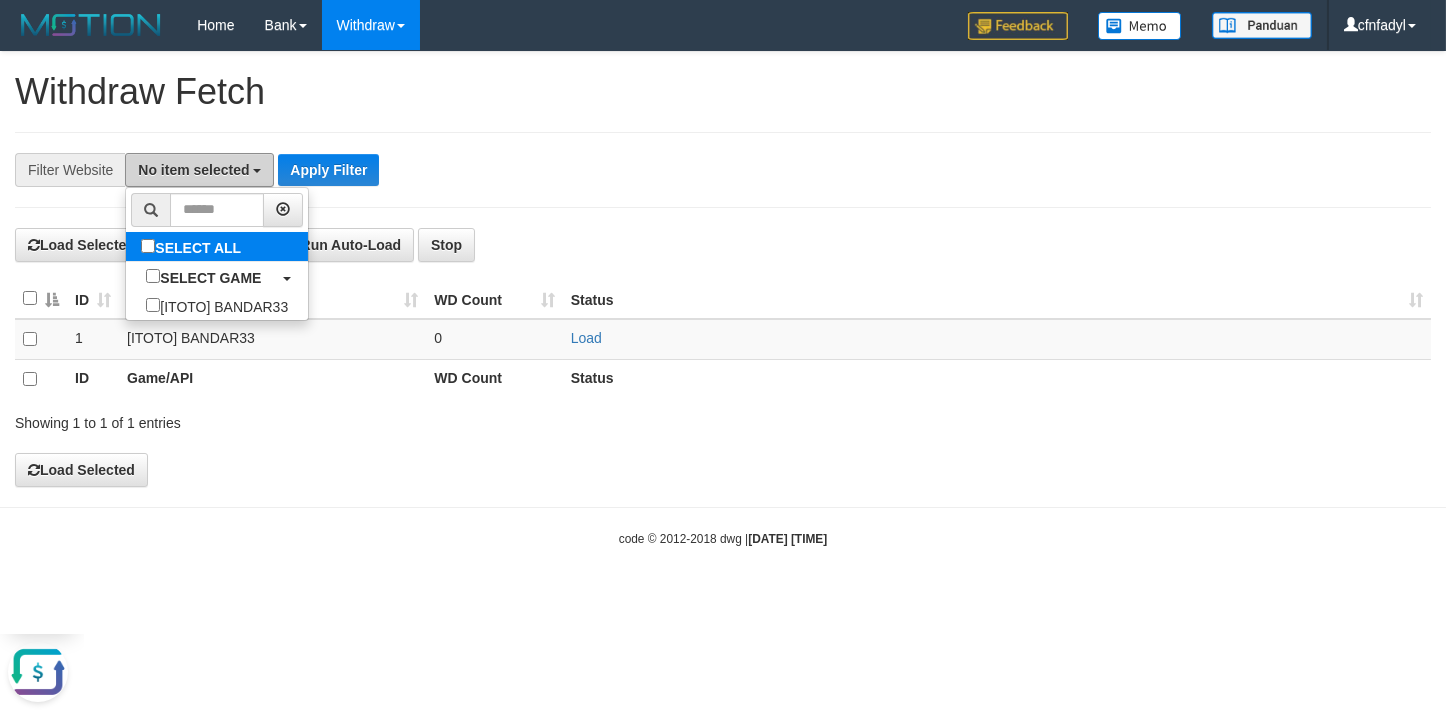 scroll, scrollTop: 0, scrollLeft: 0, axis: both 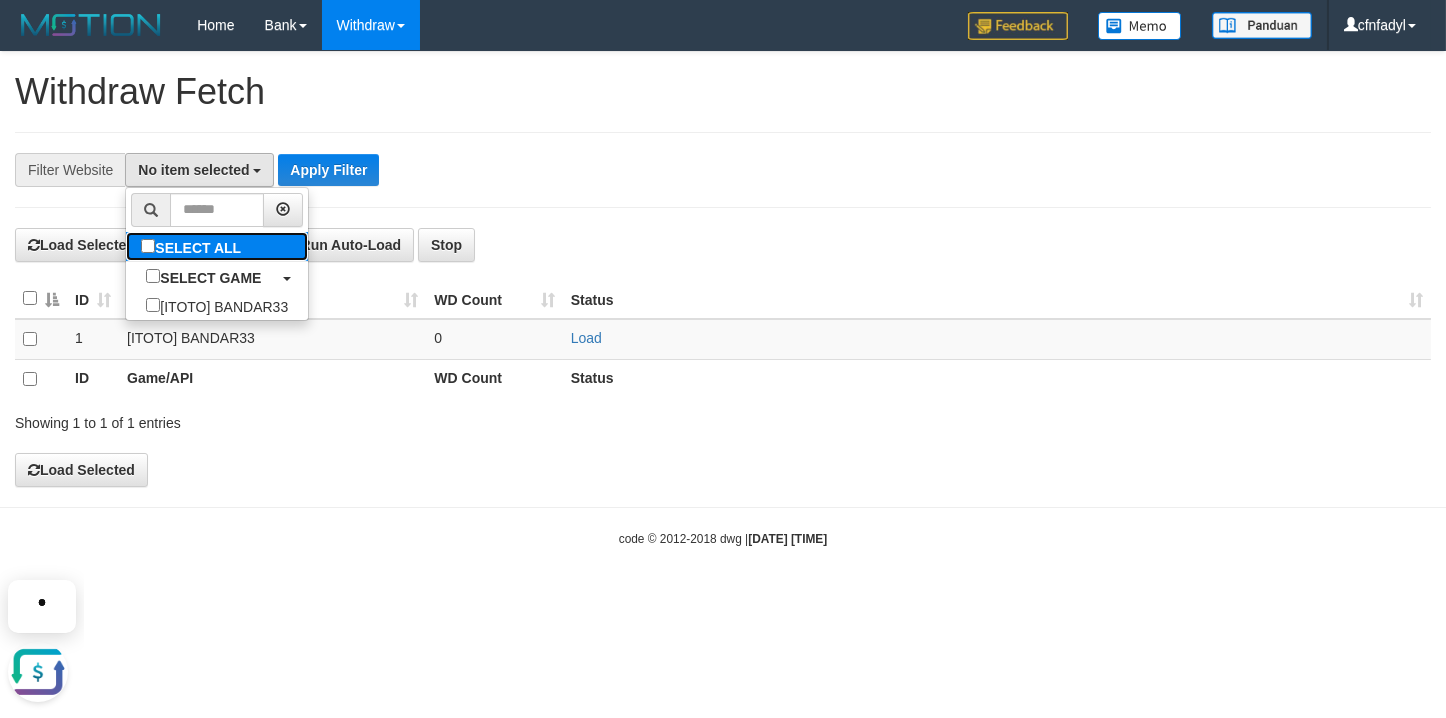 drag, startPoint x: 57, startPoint y: 246, endPoint x: 46, endPoint y: 249, distance: 11.401754 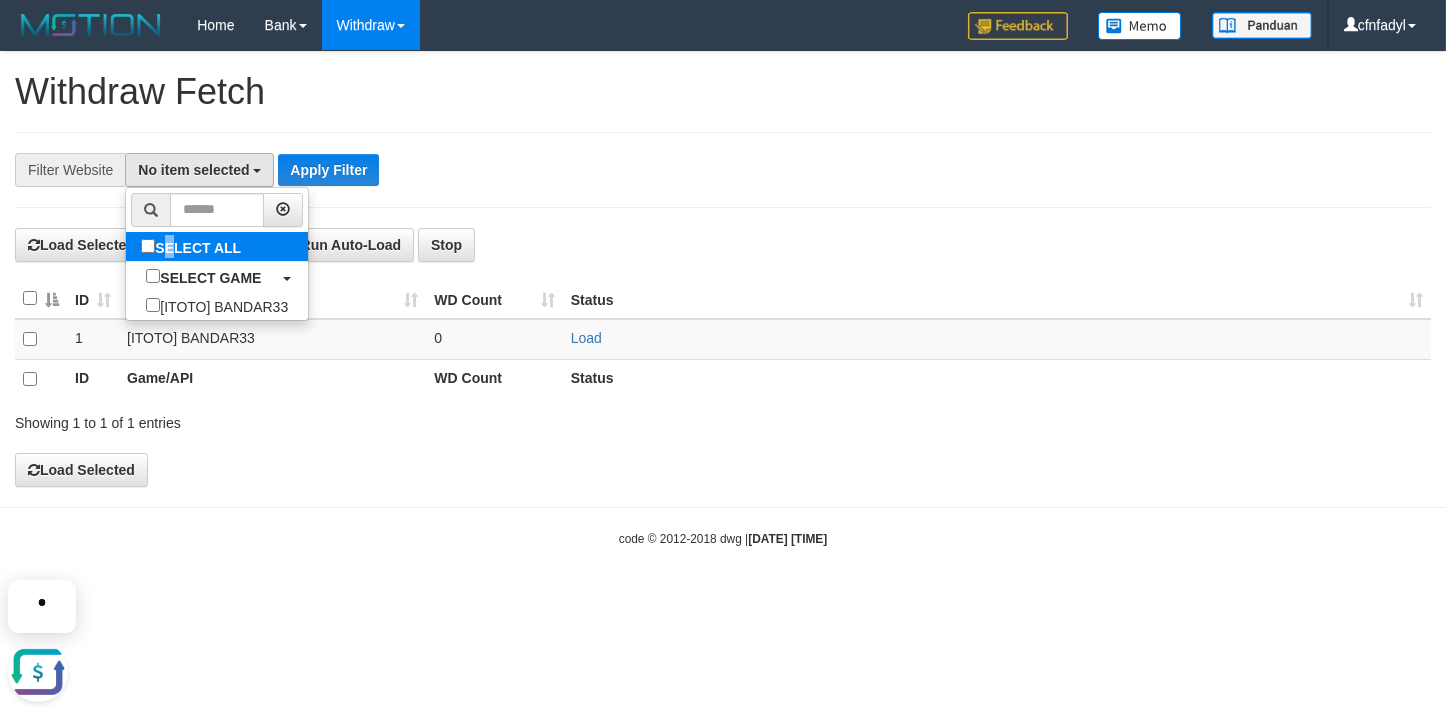 select on "****" 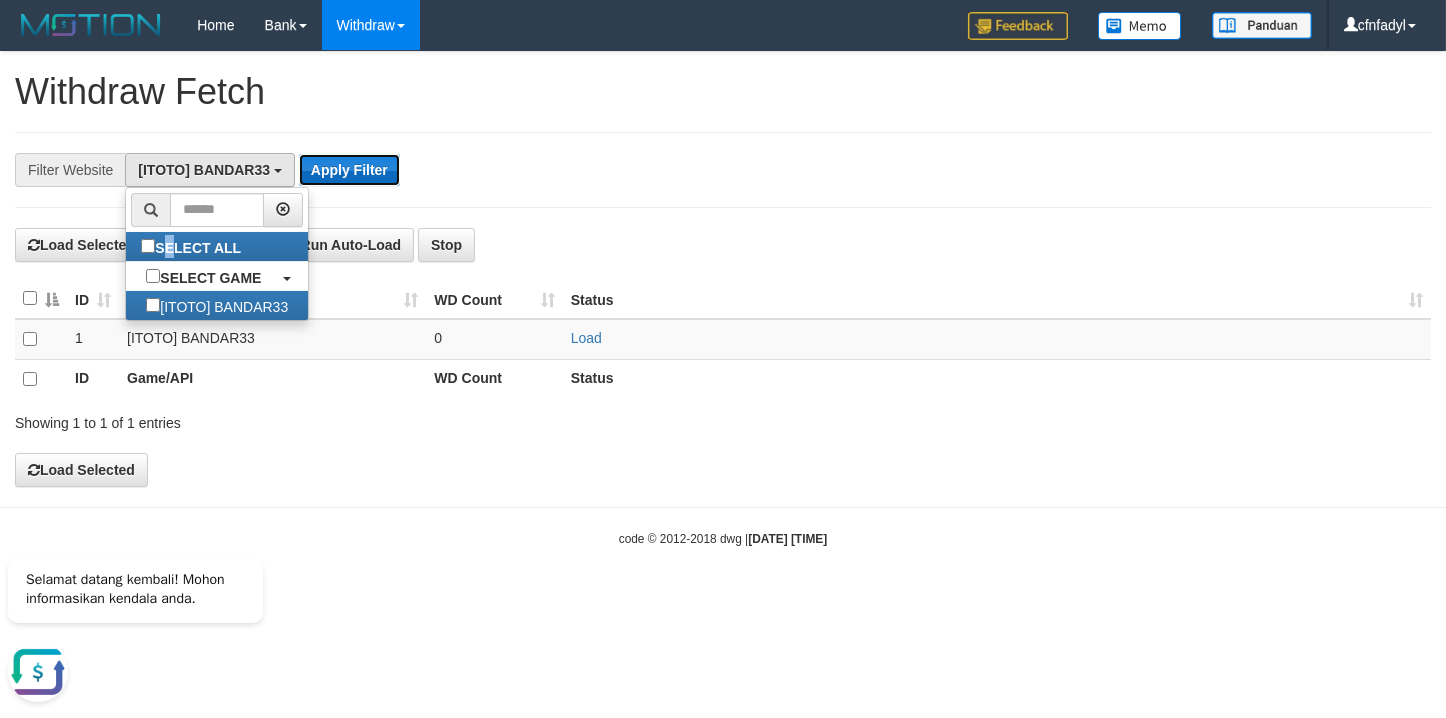 drag, startPoint x: 312, startPoint y: 172, endPoint x: 323, endPoint y: 171, distance: 11.045361 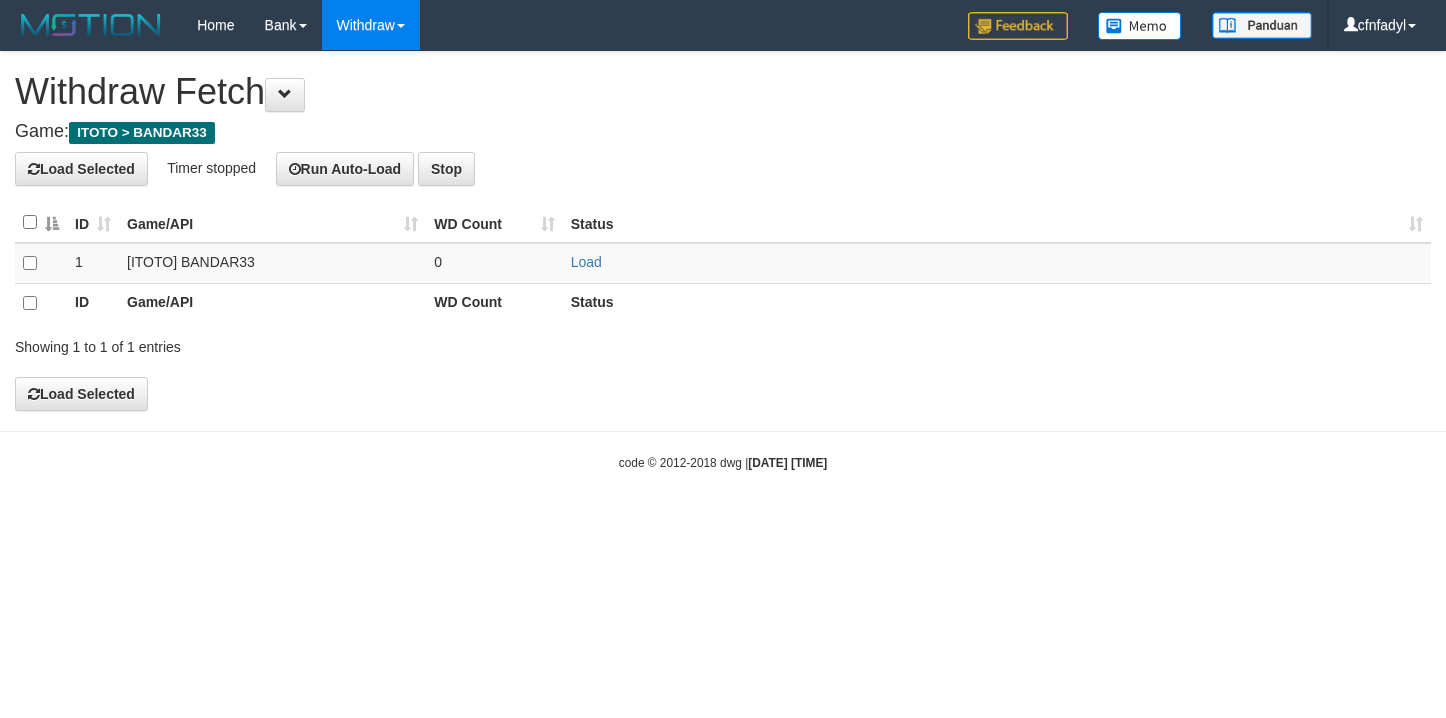 scroll, scrollTop: 0, scrollLeft: 0, axis: both 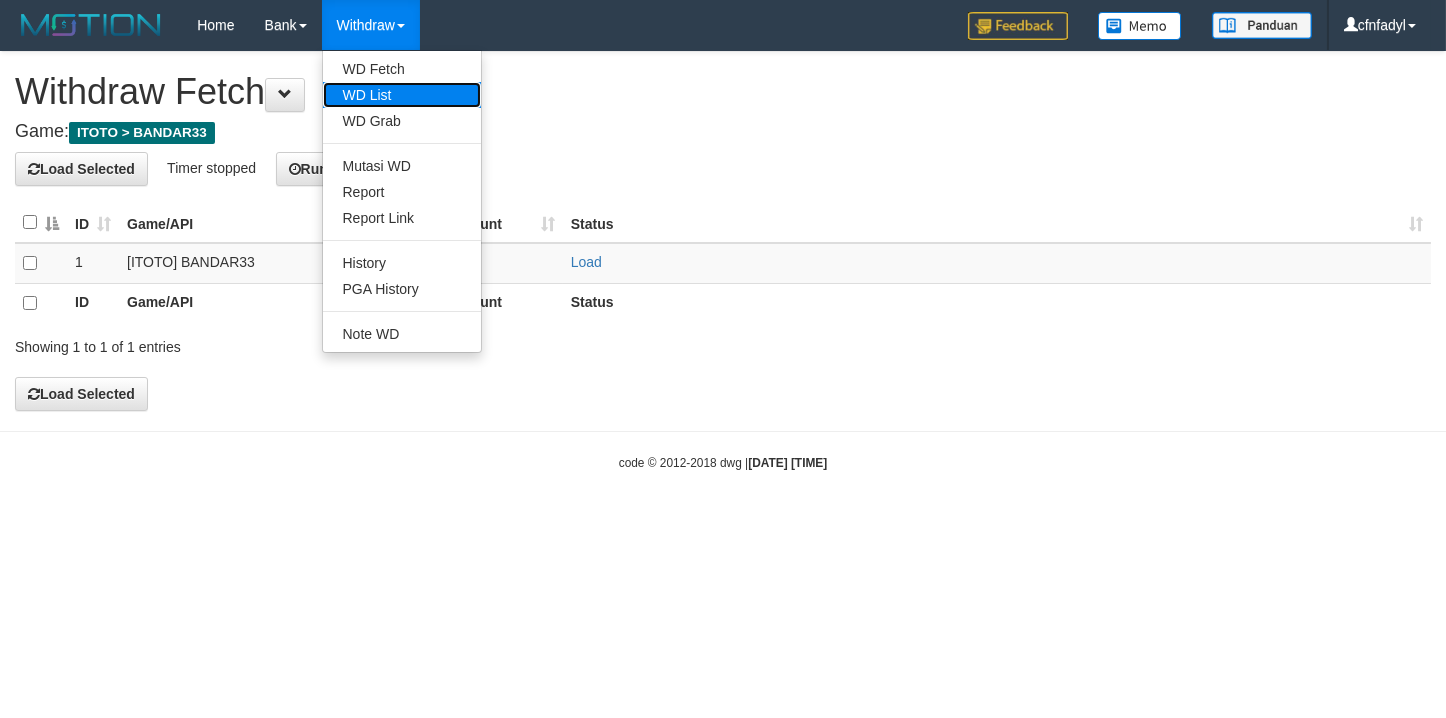 drag, startPoint x: 380, startPoint y: 88, endPoint x: 376, endPoint y: 103, distance: 15.524175 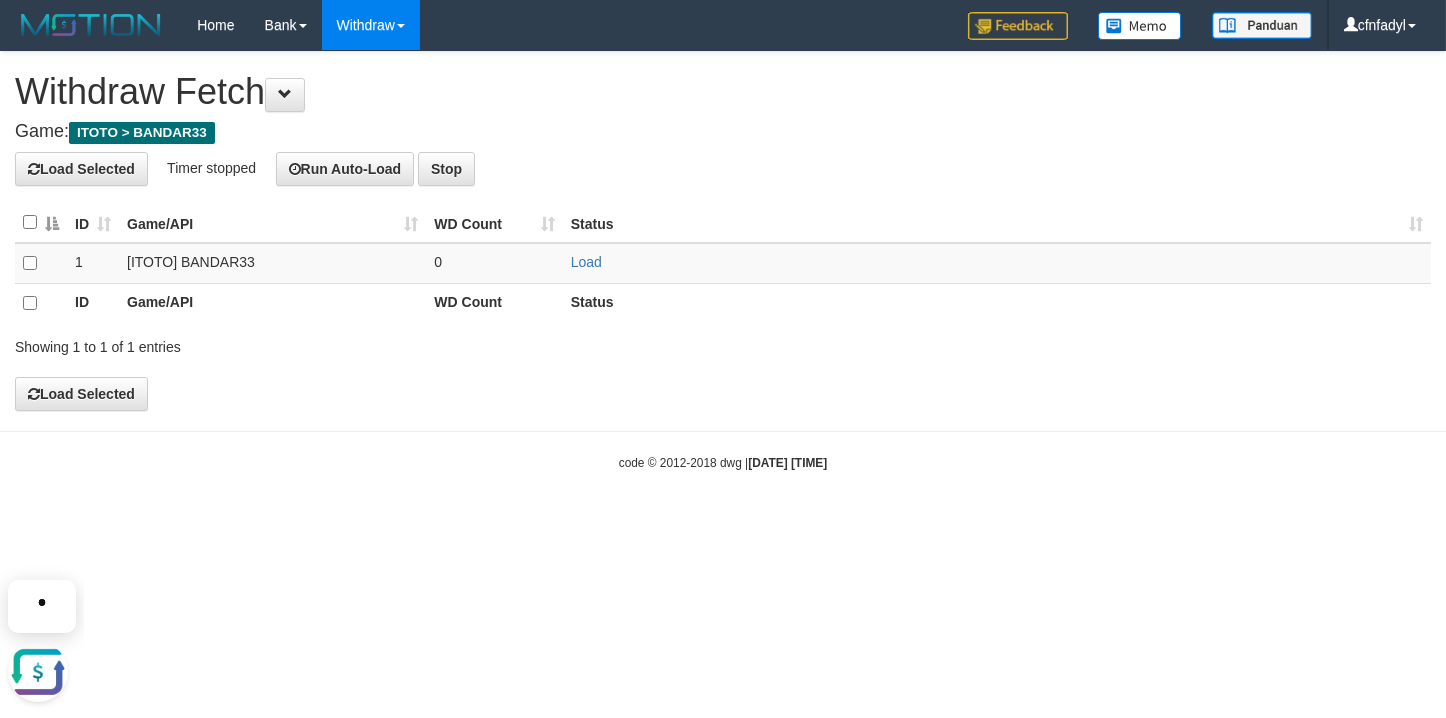 scroll, scrollTop: 0, scrollLeft: 0, axis: both 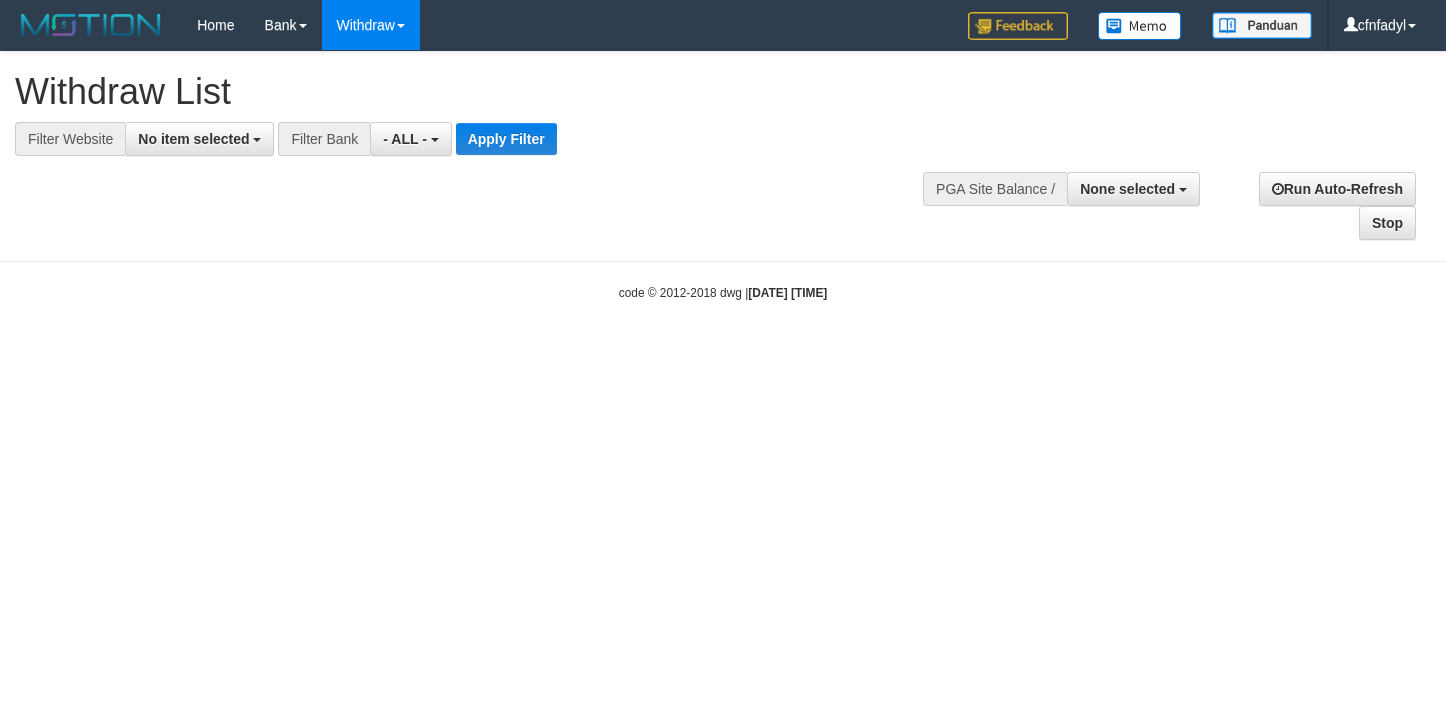select 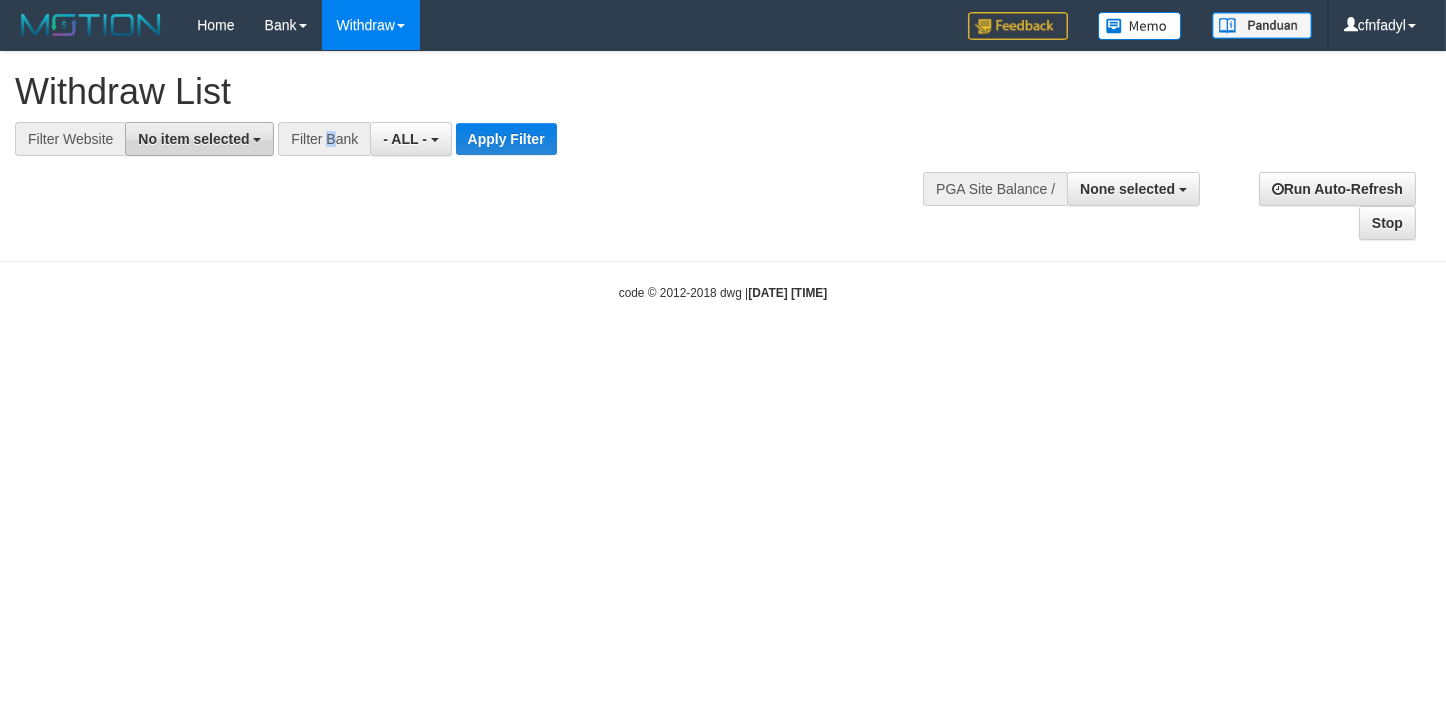 drag, startPoint x: 337, startPoint y: 141, endPoint x: 255, endPoint y: 147, distance: 82.219215 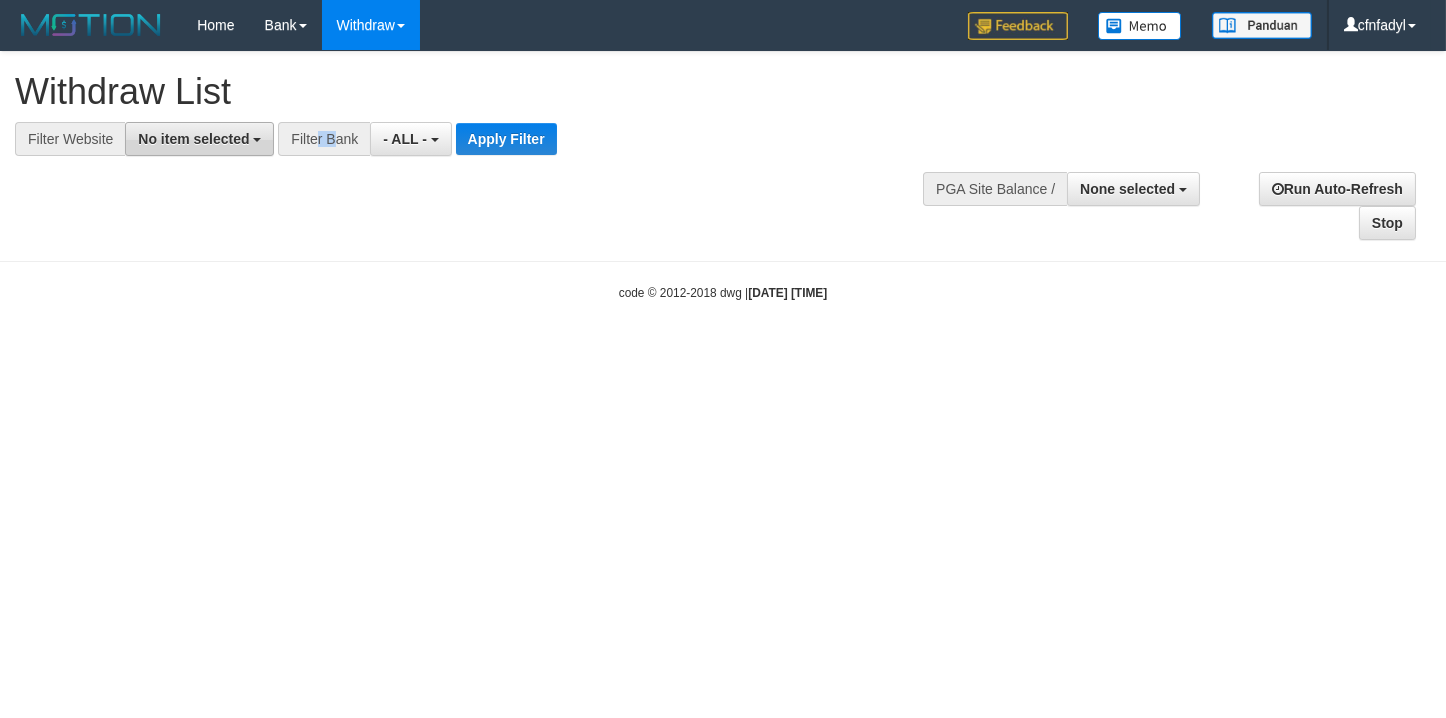 drag, startPoint x: 207, startPoint y: 150, endPoint x: 193, endPoint y: 151, distance: 14.035668 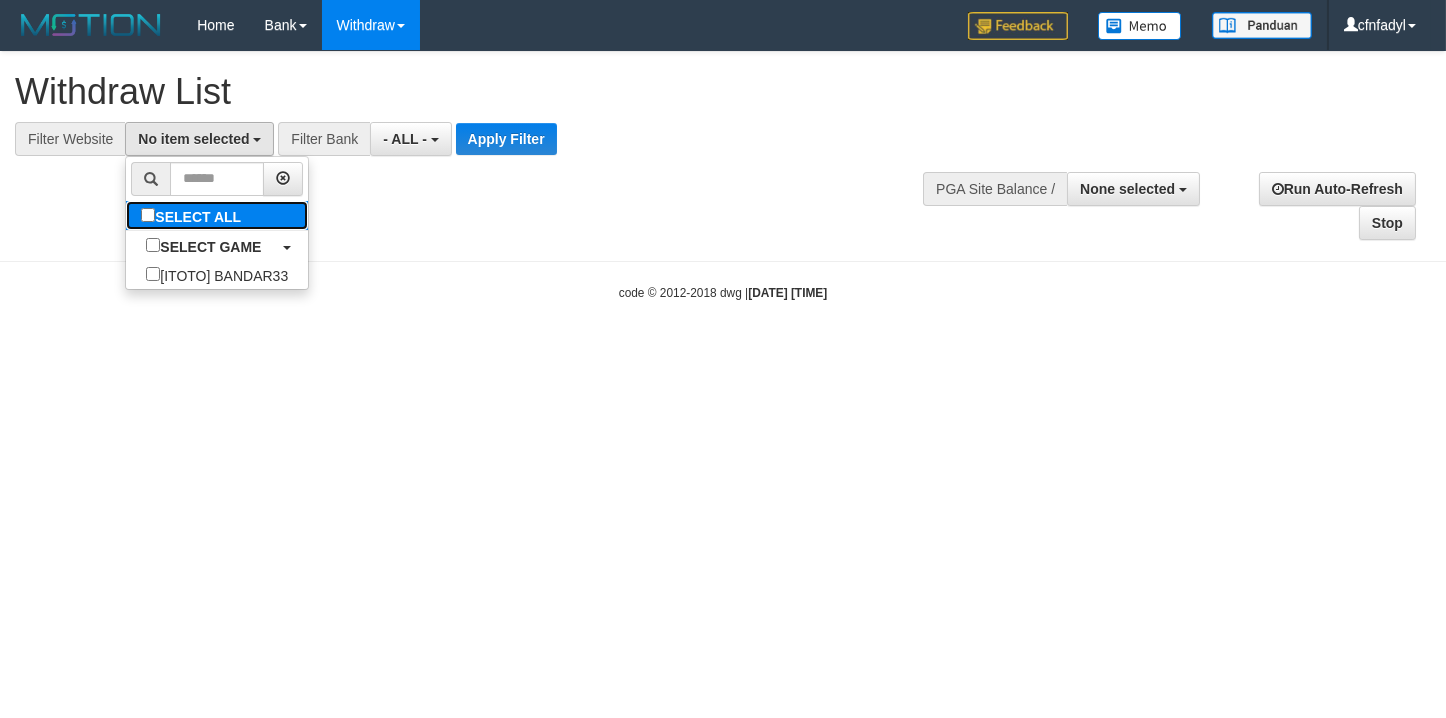 drag, startPoint x: 84, startPoint y: 212, endPoint x: 71, endPoint y: 209, distance: 13.341664 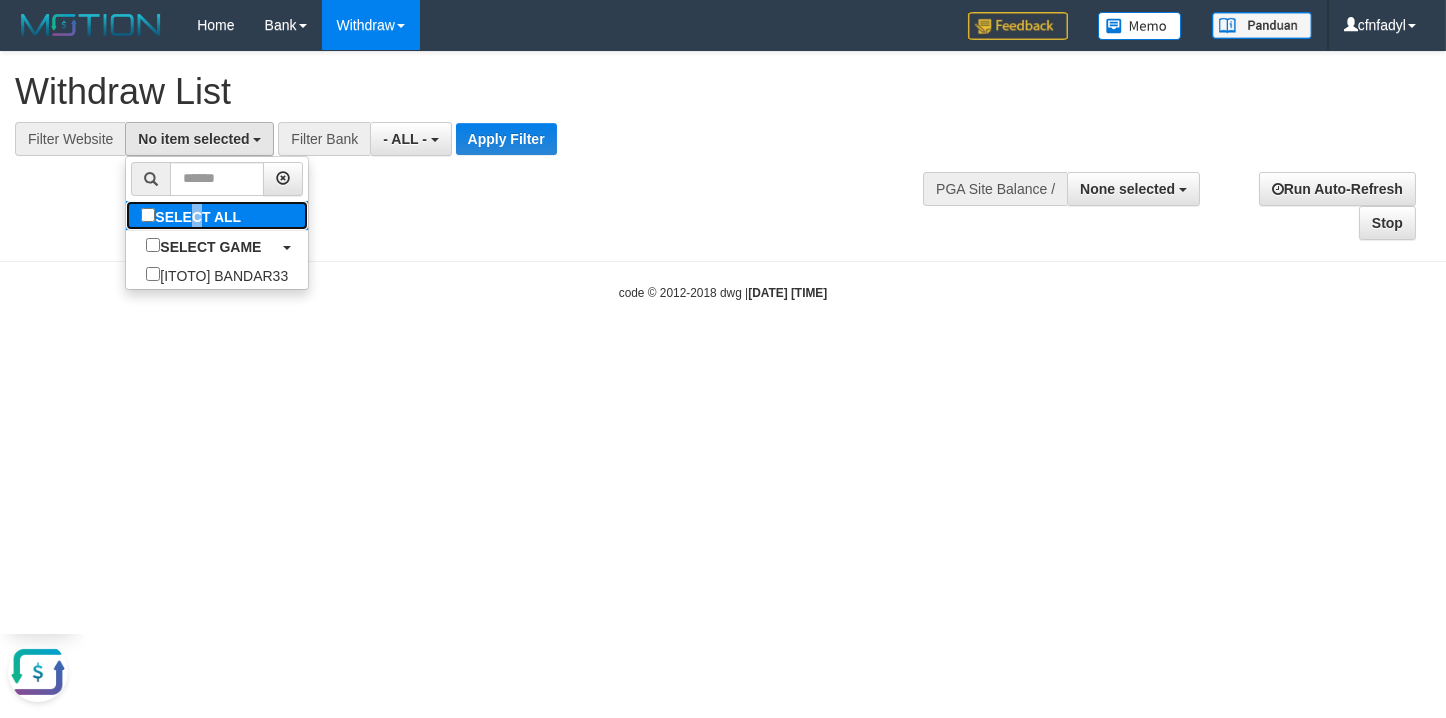 scroll, scrollTop: 0, scrollLeft: 0, axis: both 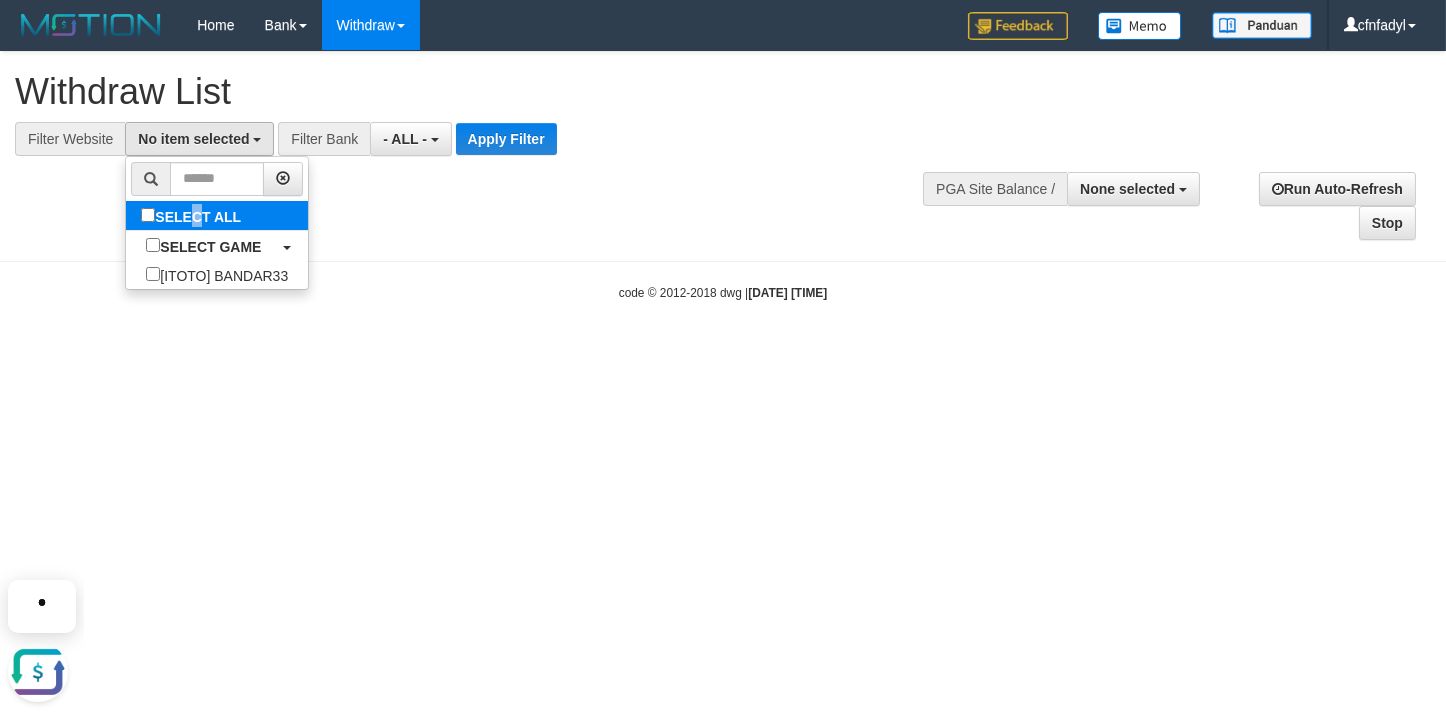 select on "****" 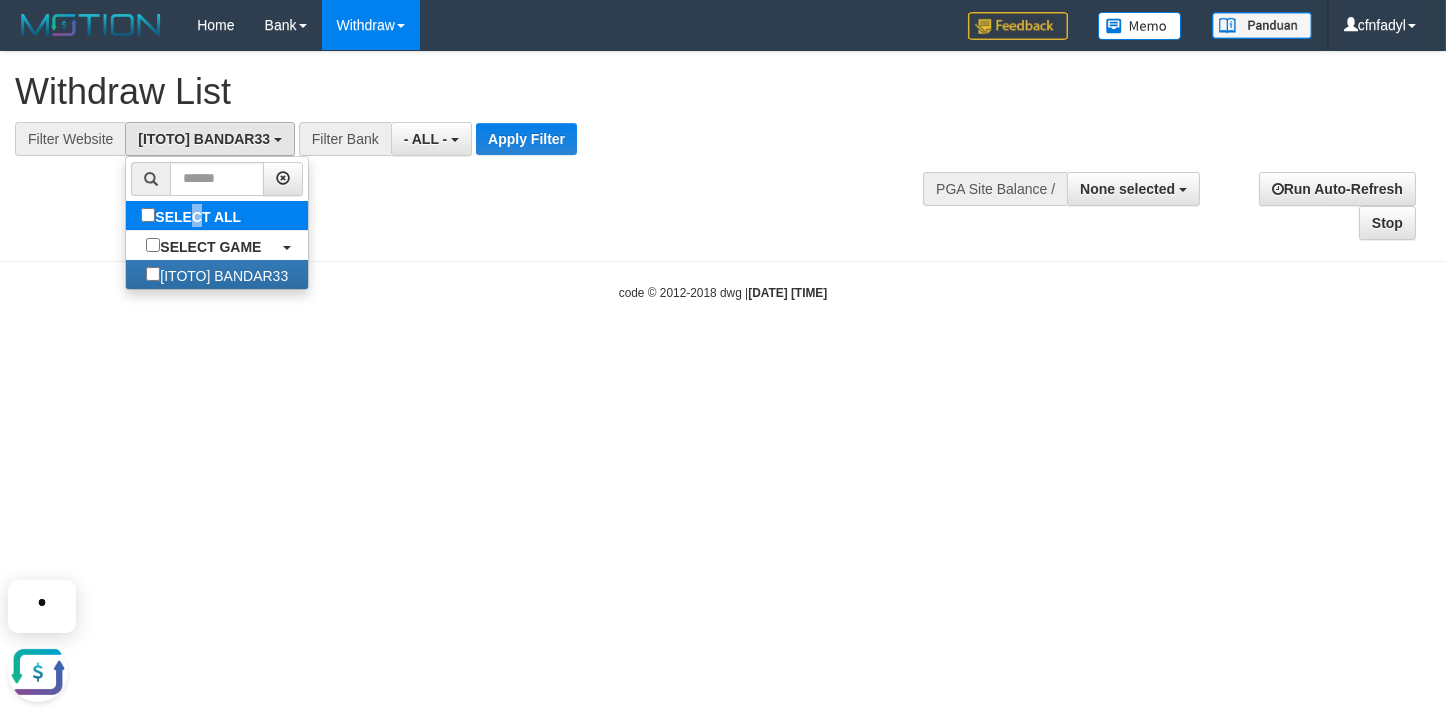 scroll, scrollTop: 17, scrollLeft: 0, axis: vertical 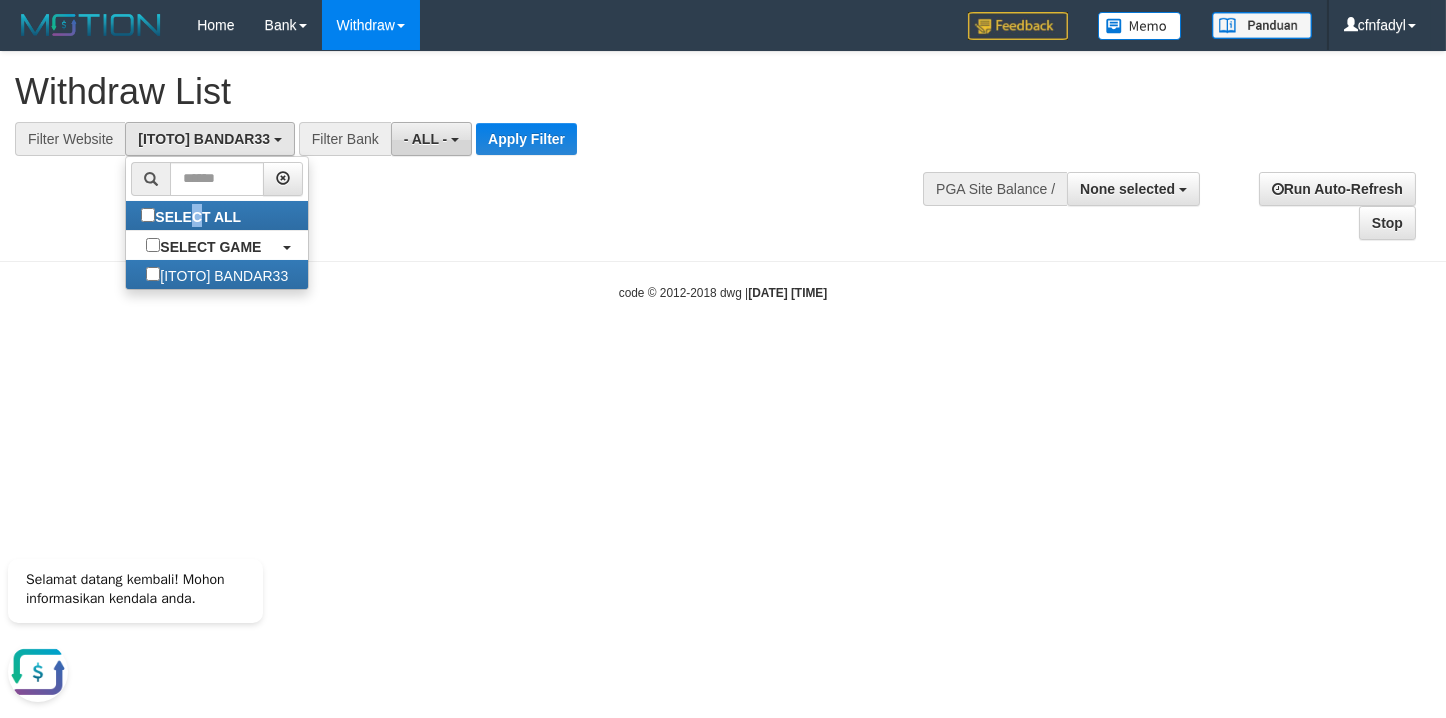 click on "- ALL -" at bounding box center [431, 139] 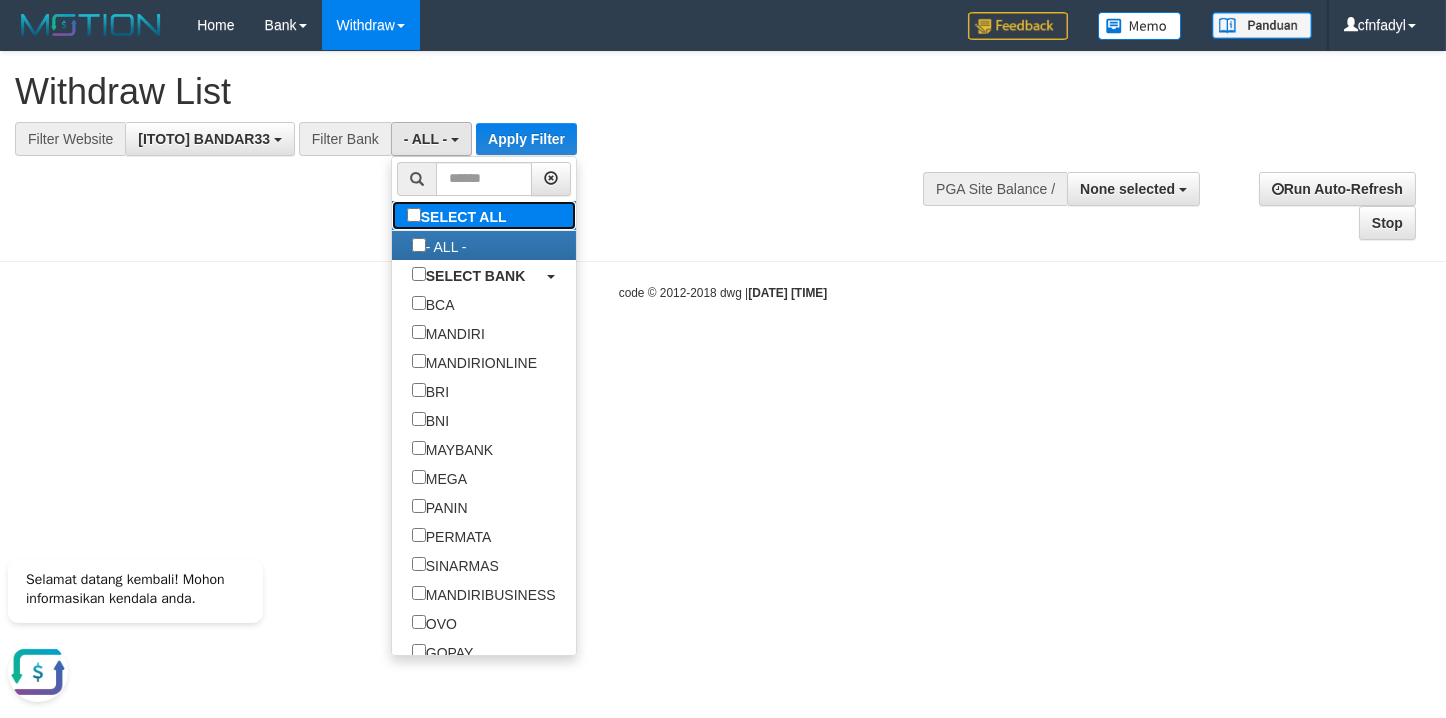 click on "SELECT ALL" at bounding box center (459, 215) 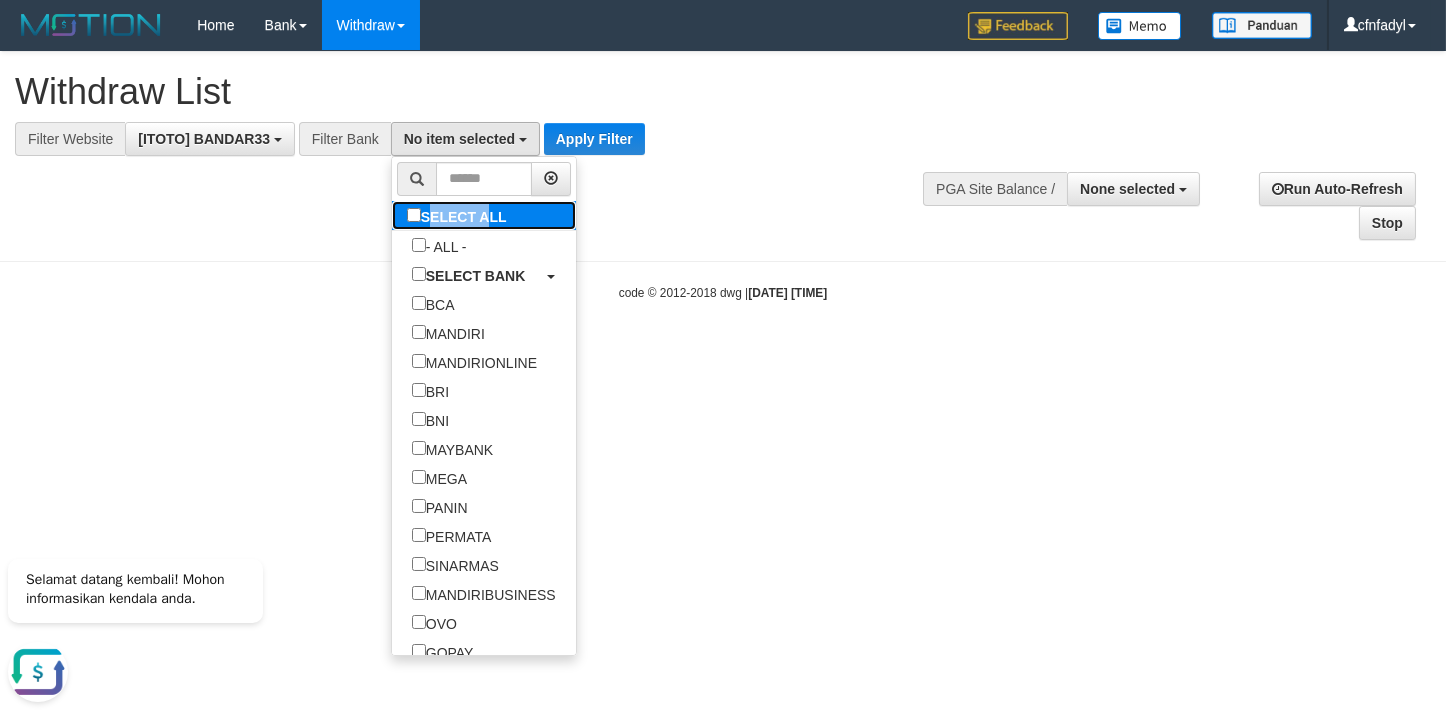 click on "SELECT ALL" at bounding box center [459, 215] 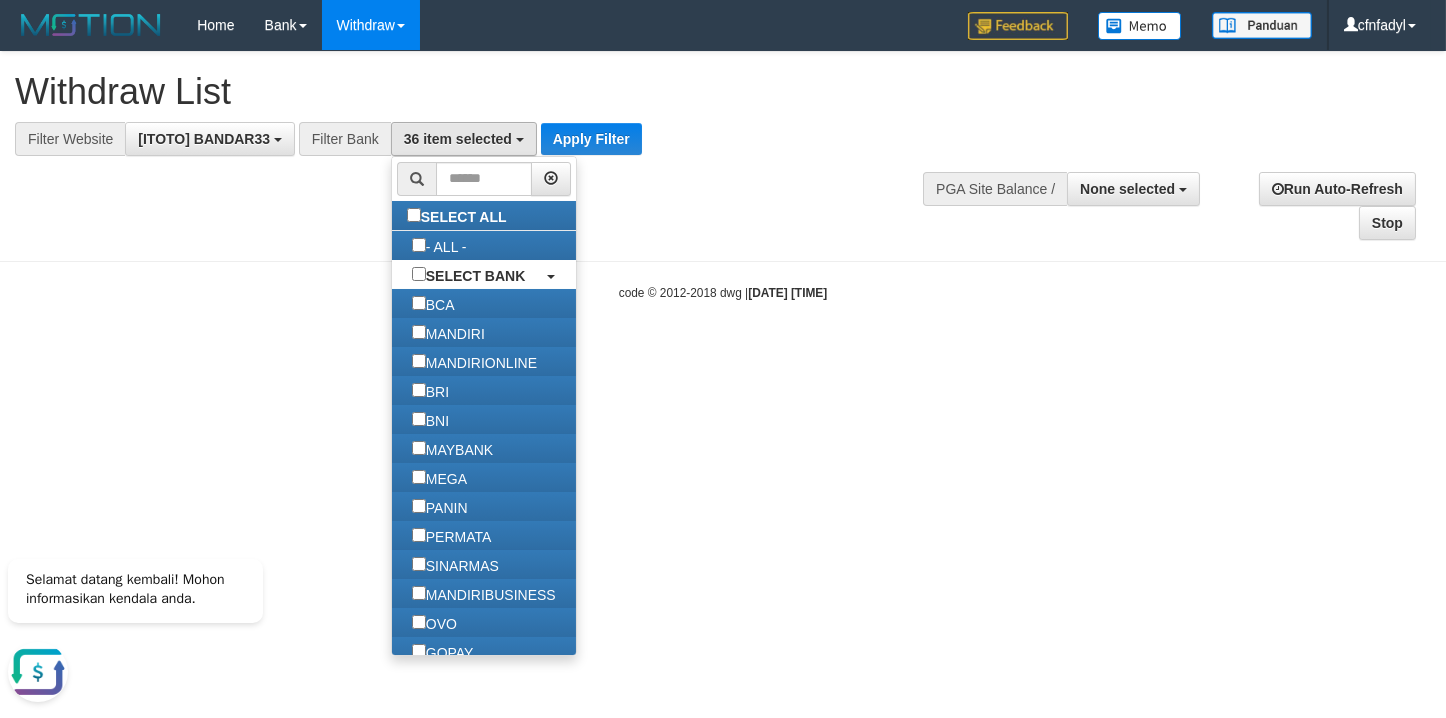drag, startPoint x: 875, startPoint y: 458, endPoint x: 856, endPoint y: 467, distance: 21.023796 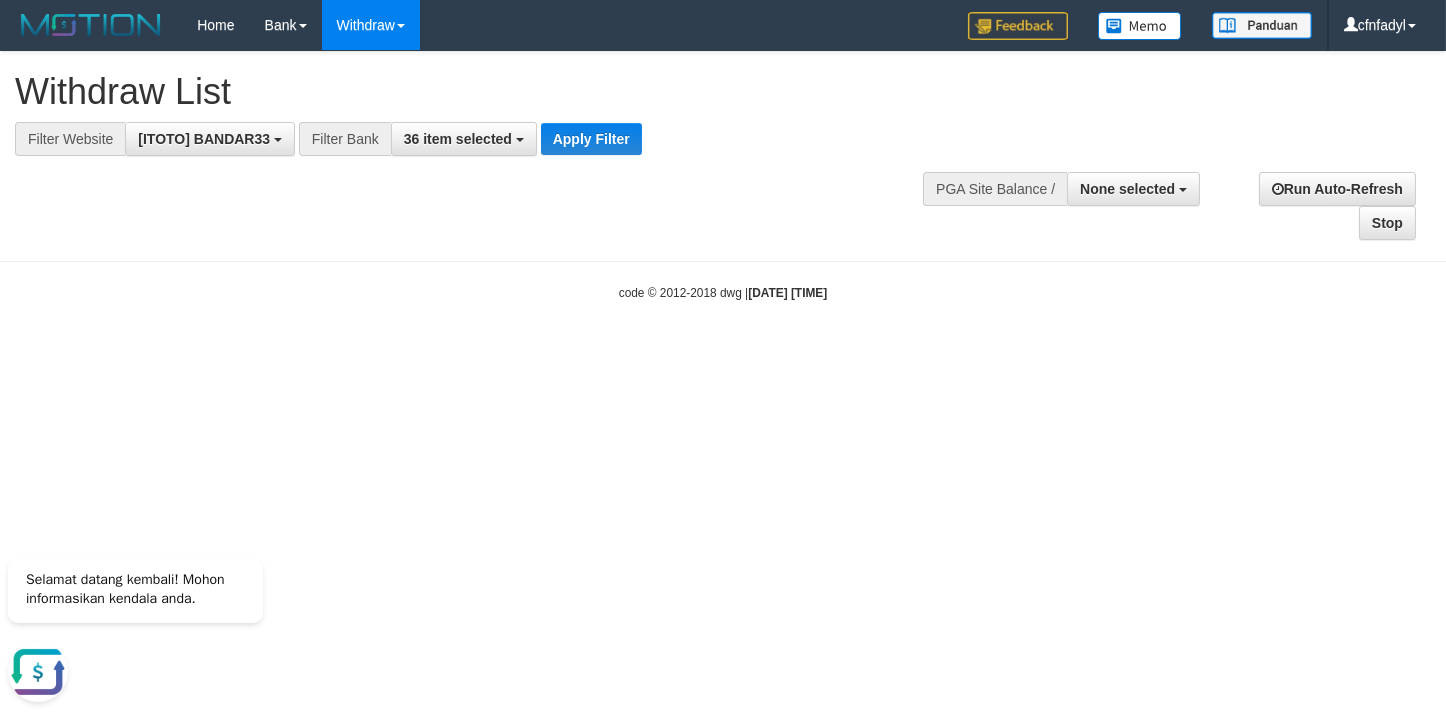 click on "Toggle navigation
Home
Bank
Account List
Load
By Website
Group
[ITOTO]												[USERNAME]
Mutasi Bank
Search
Sync
Note Mutasi
Withdraw
WD Fetch
WD List
WD Grab
Mutasi WD
Report Report Link 							 -" at bounding box center (723, 176) 